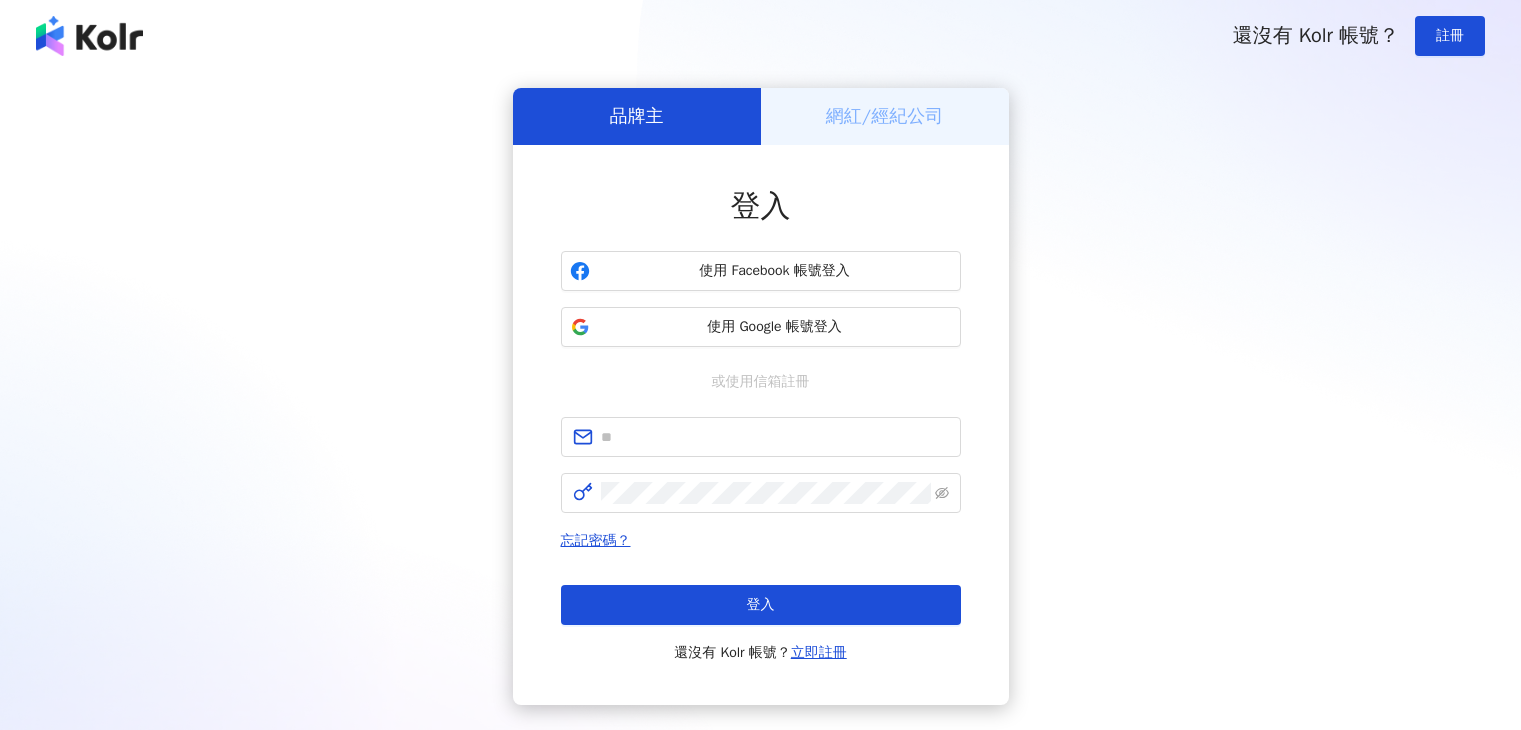 scroll, scrollTop: 0, scrollLeft: 0, axis: both 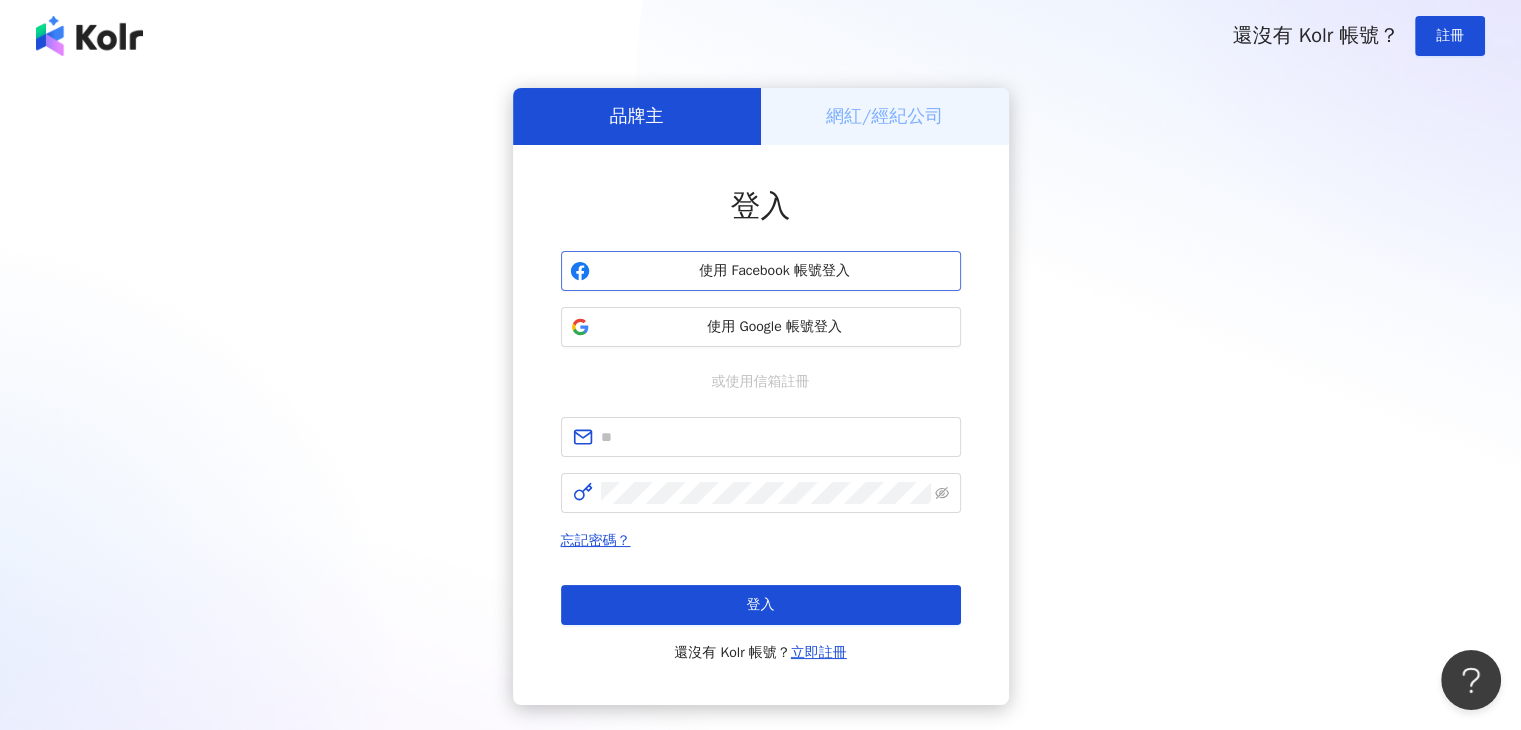 click on "使用 Facebook 帳號登入" at bounding box center (761, 271) 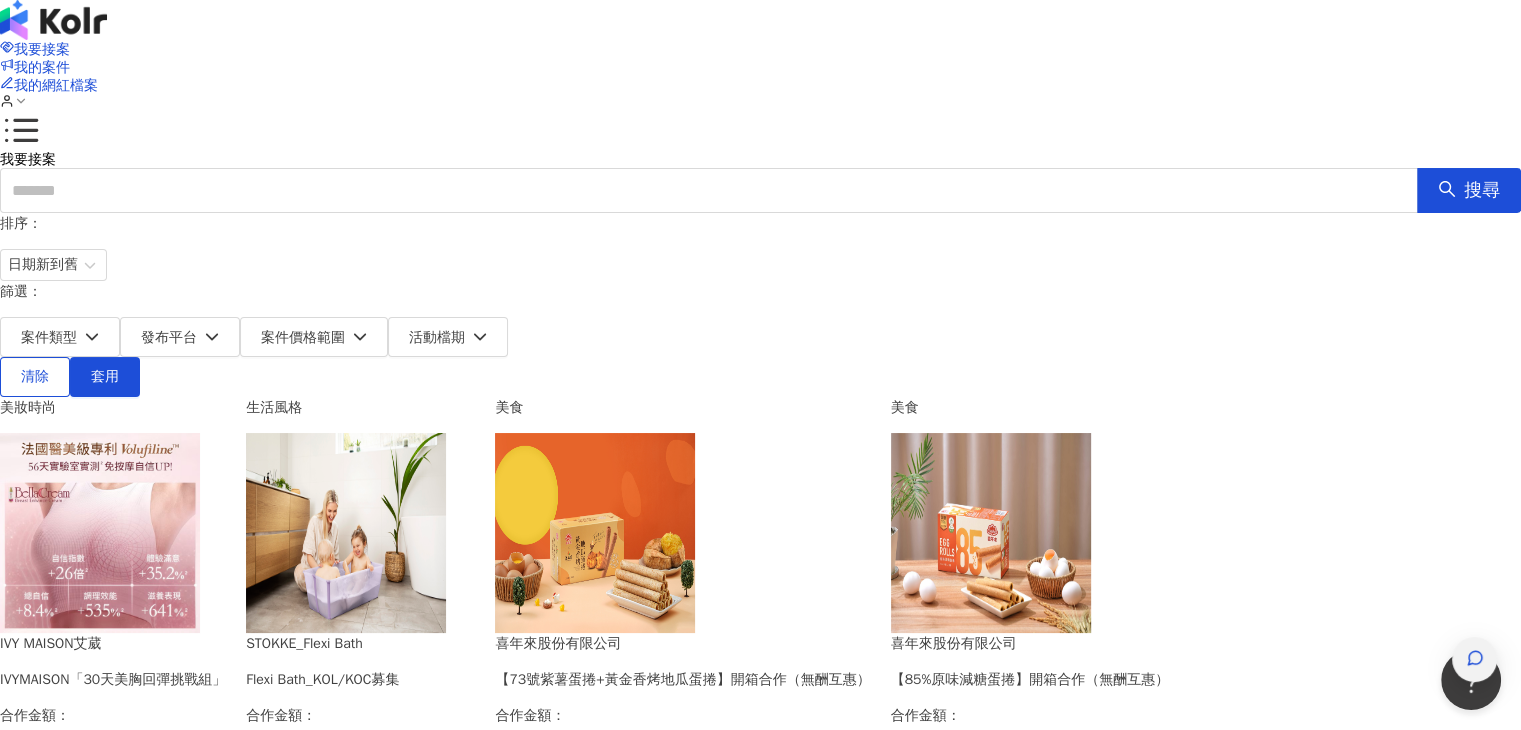 click 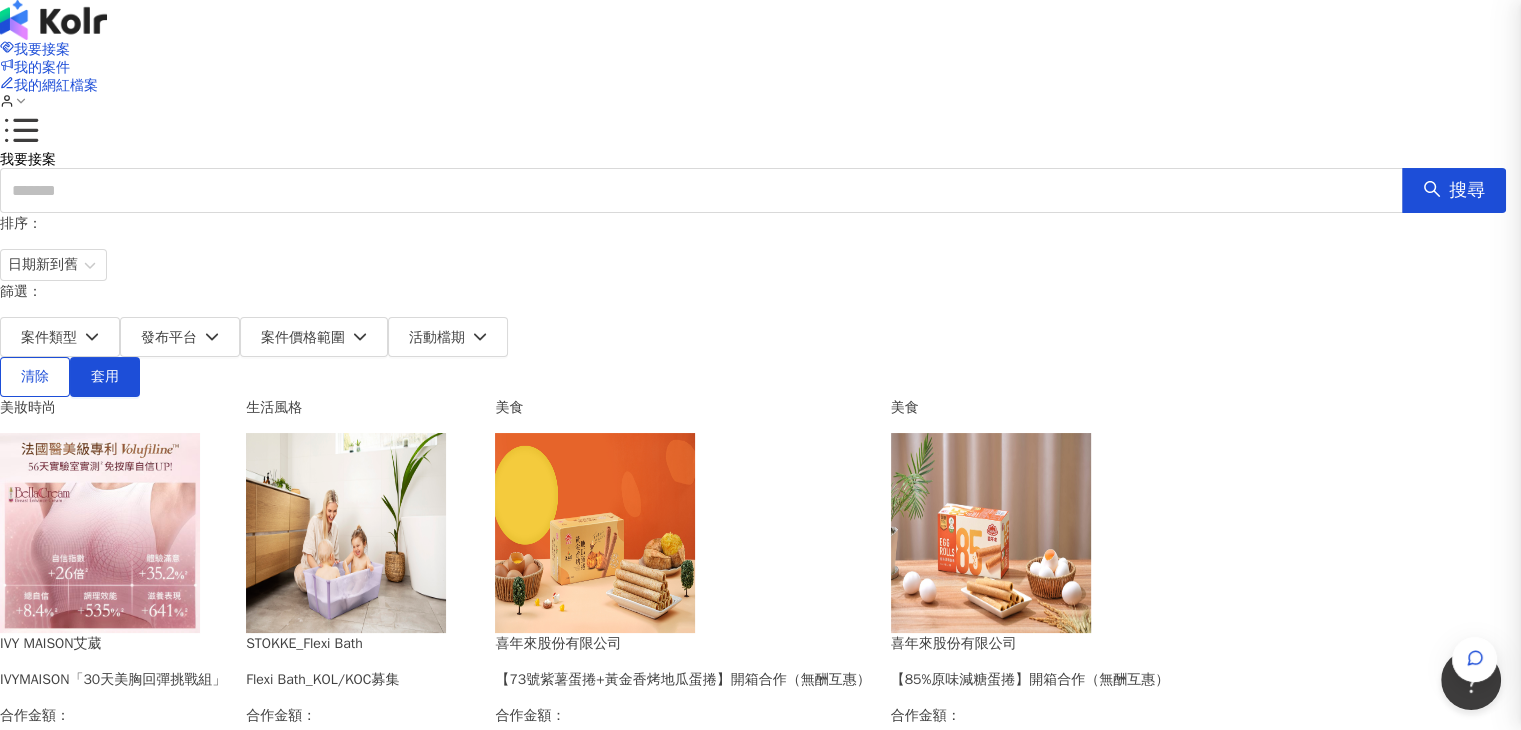 click at bounding box center (760, 365) 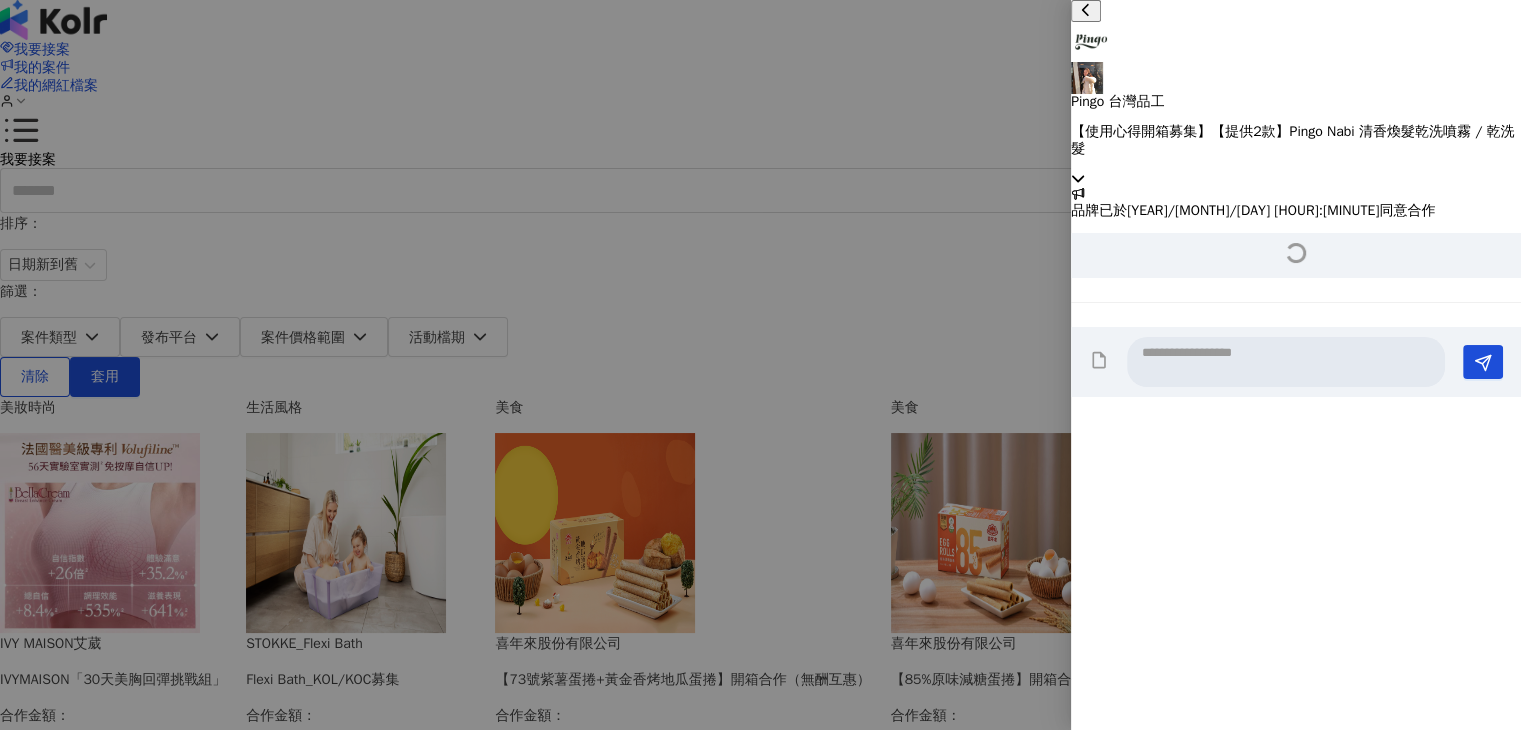 scroll, scrollTop: 516, scrollLeft: 0, axis: vertical 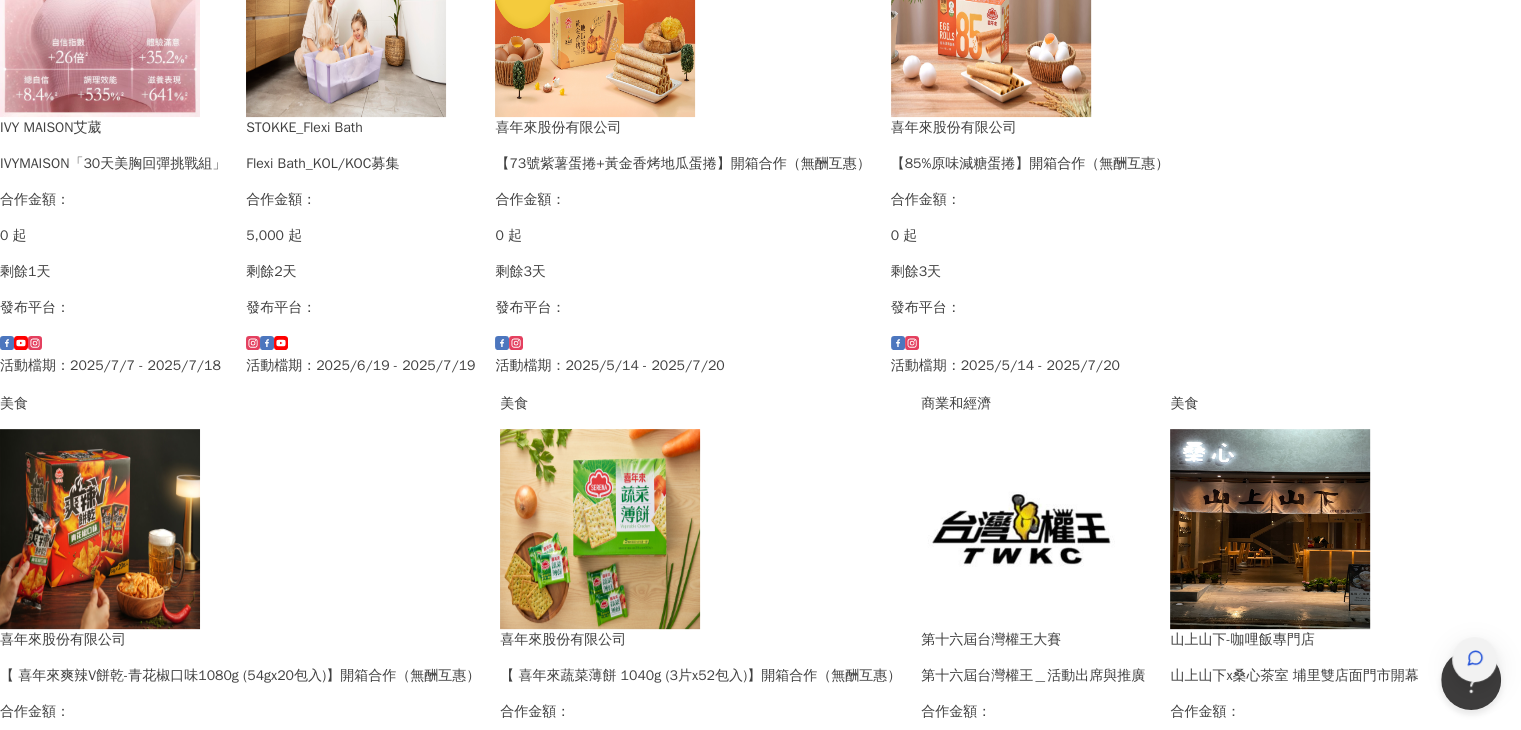 click 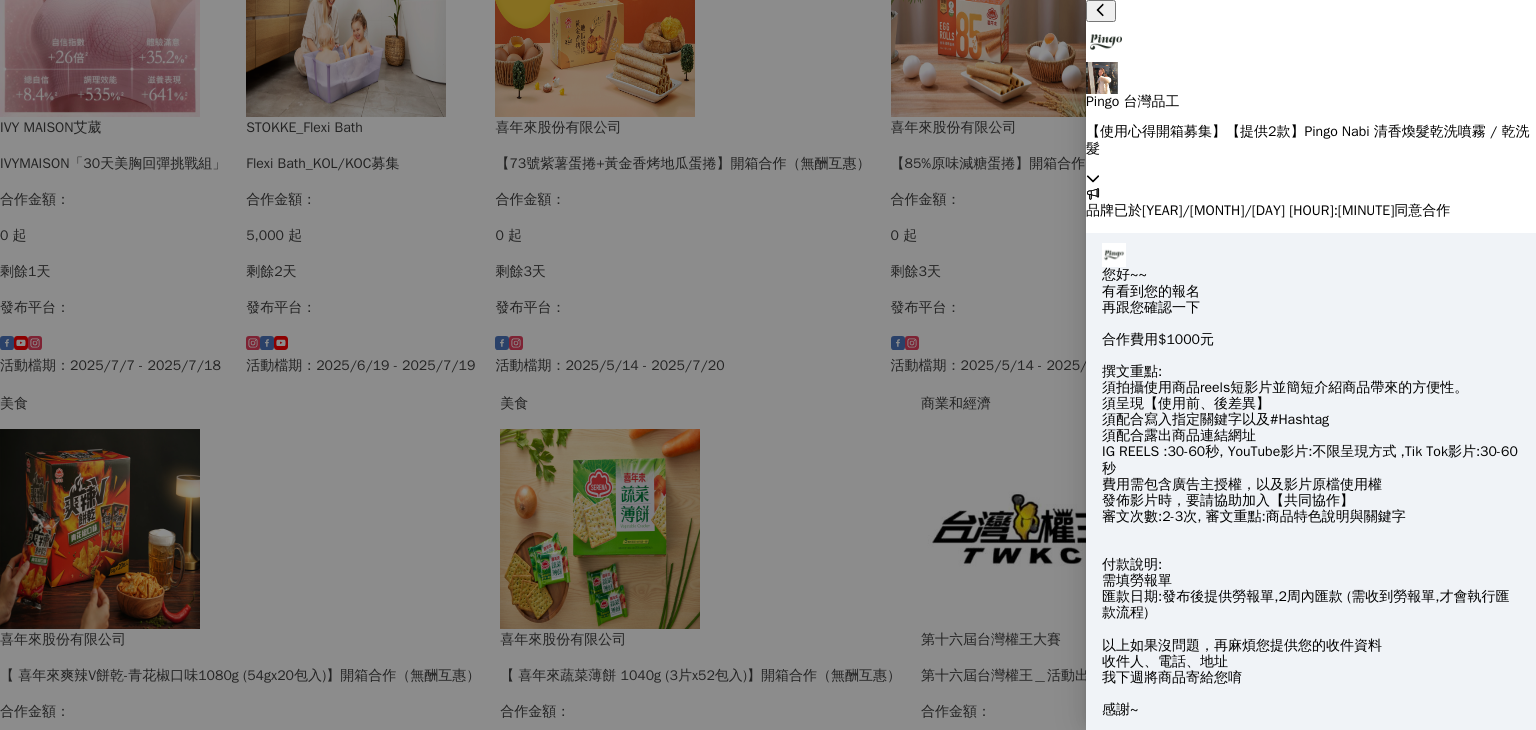 scroll, scrollTop: 2596, scrollLeft: 0, axis: vertical 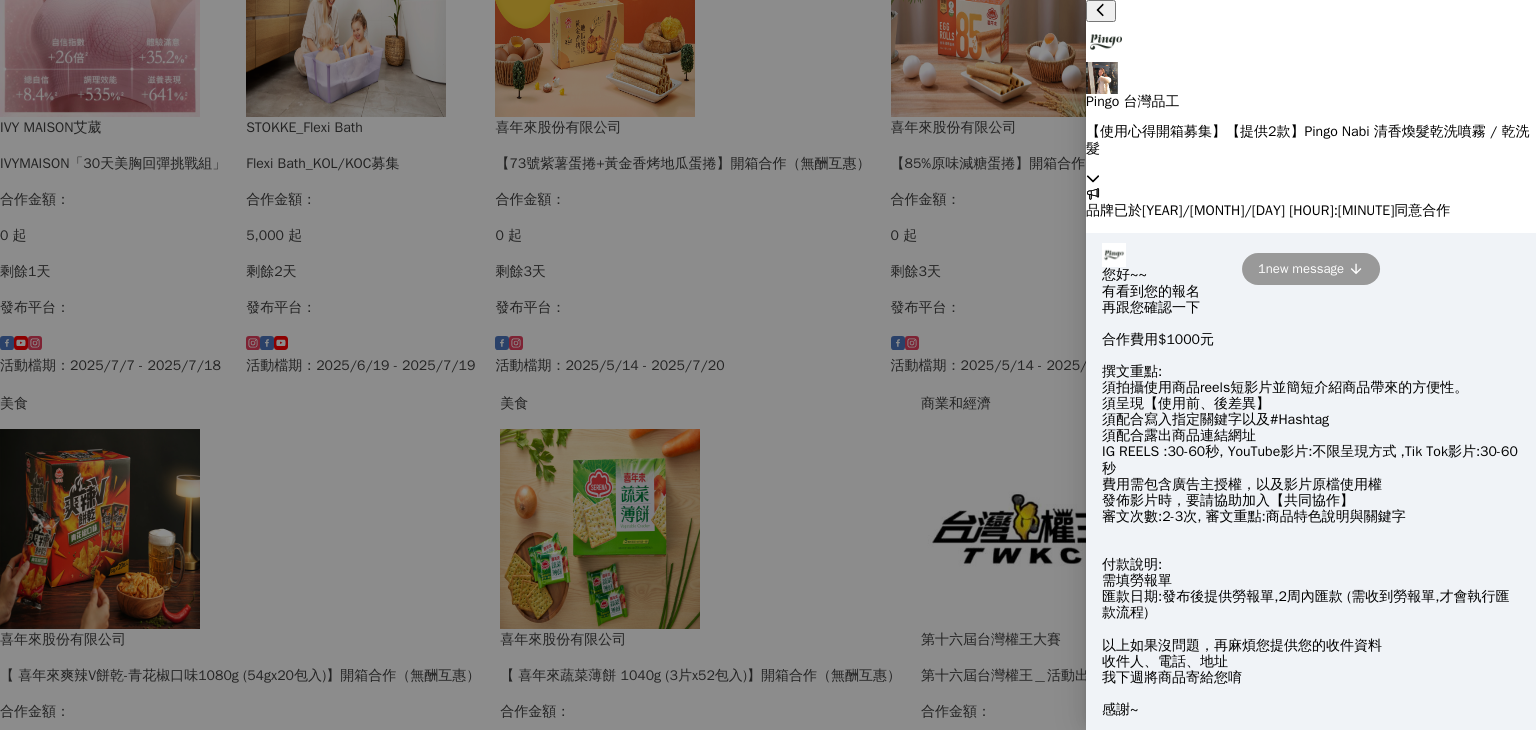 drag, startPoint x: 1260, startPoint y: 453, endPoint x: 1328, endPoint y: 456, distance: 68.06615 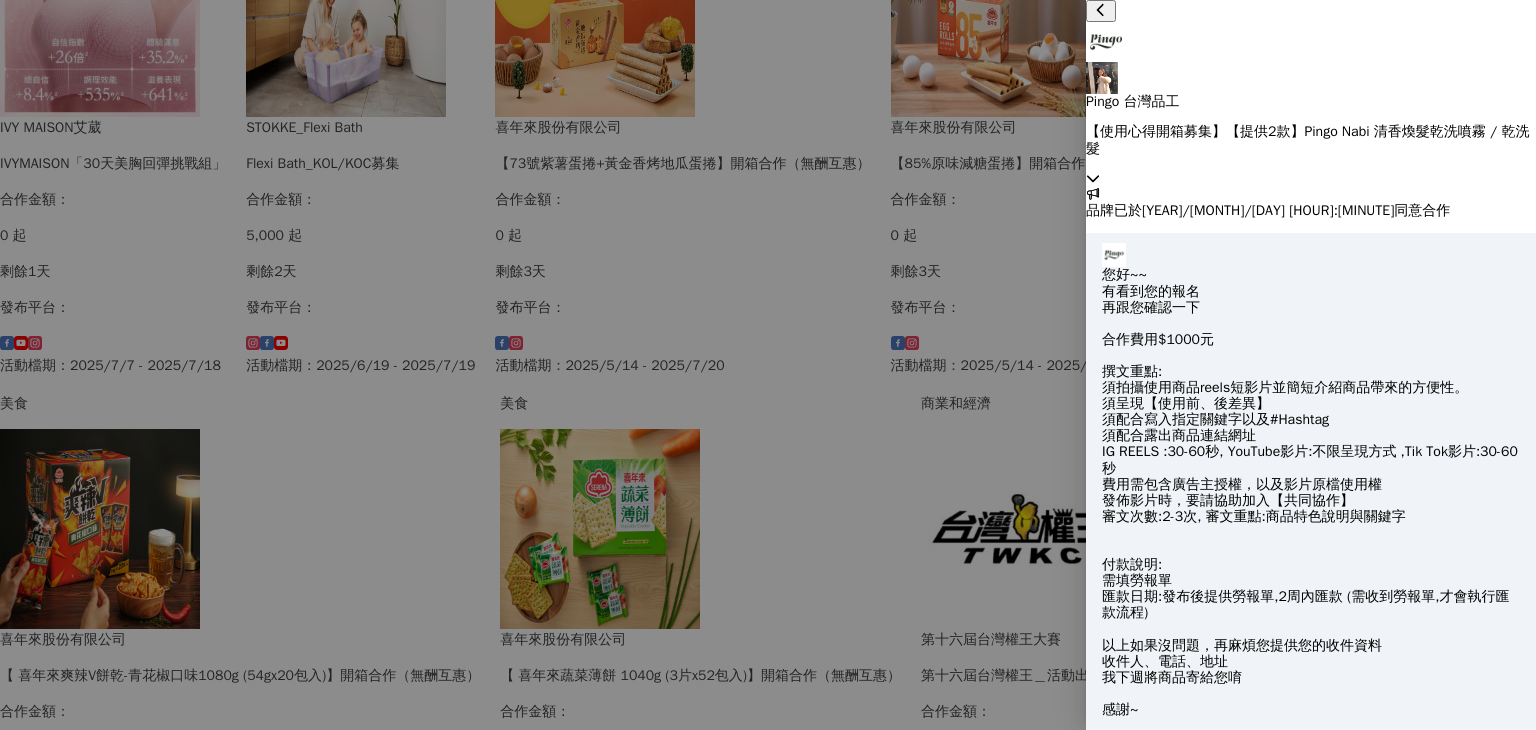 scroll, scrollTop: 3077, scrollLeft: 0, axis: vertical 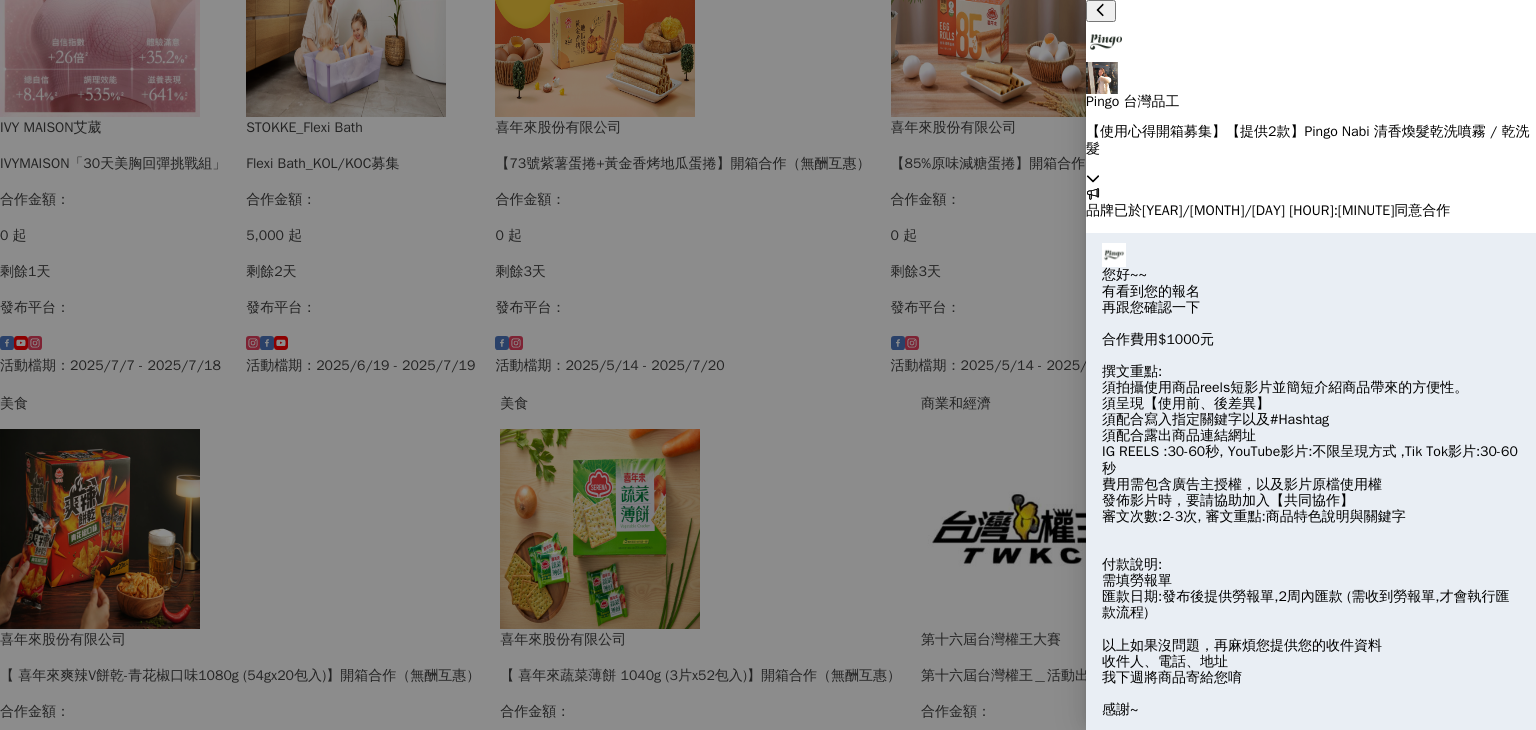 click at bounding box center [1114, 255] 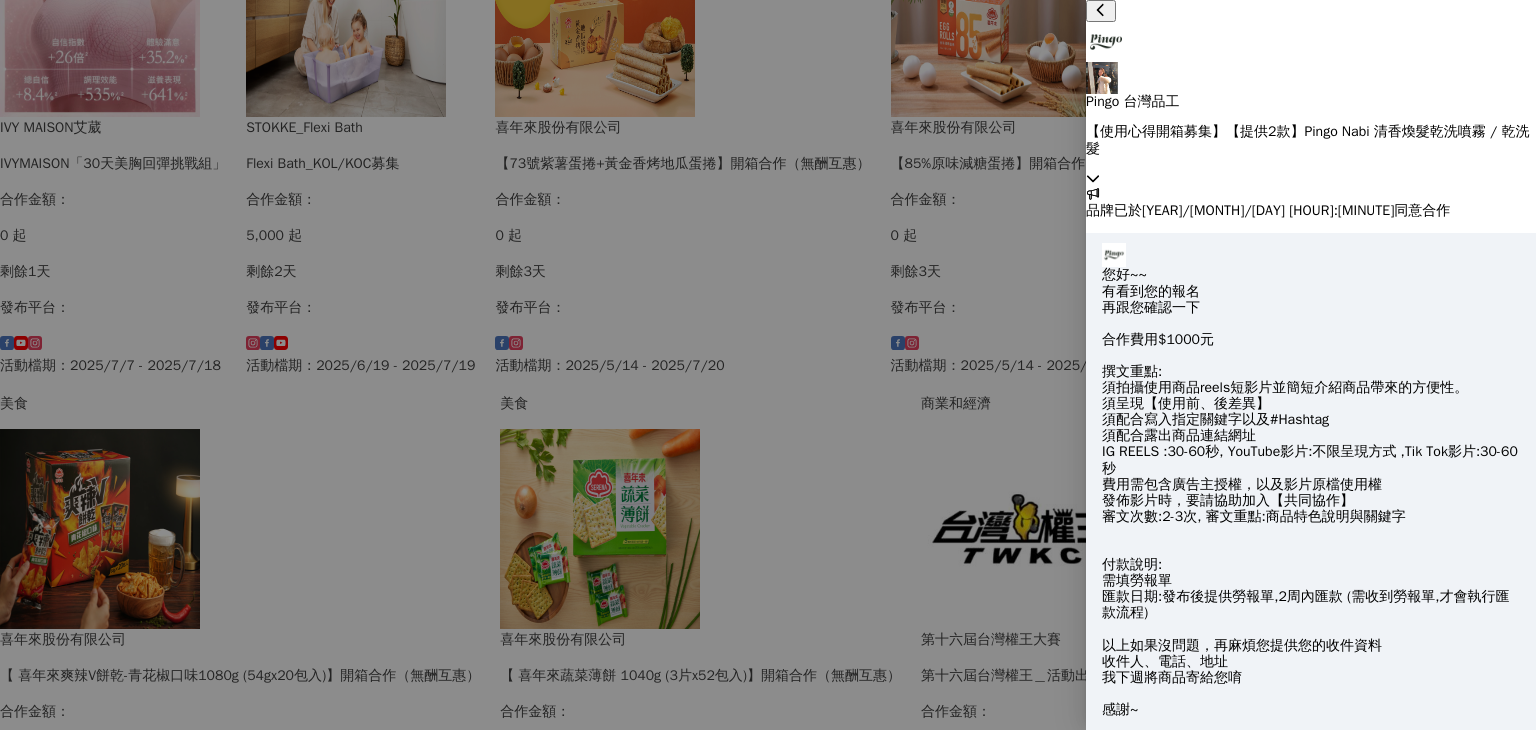 click on "【使用心得開箱募集】【提供2款】Pingo Nabi 清香煥髮乾洗噴霧 / 乾洗髮" at bounding box center [1311, 140] 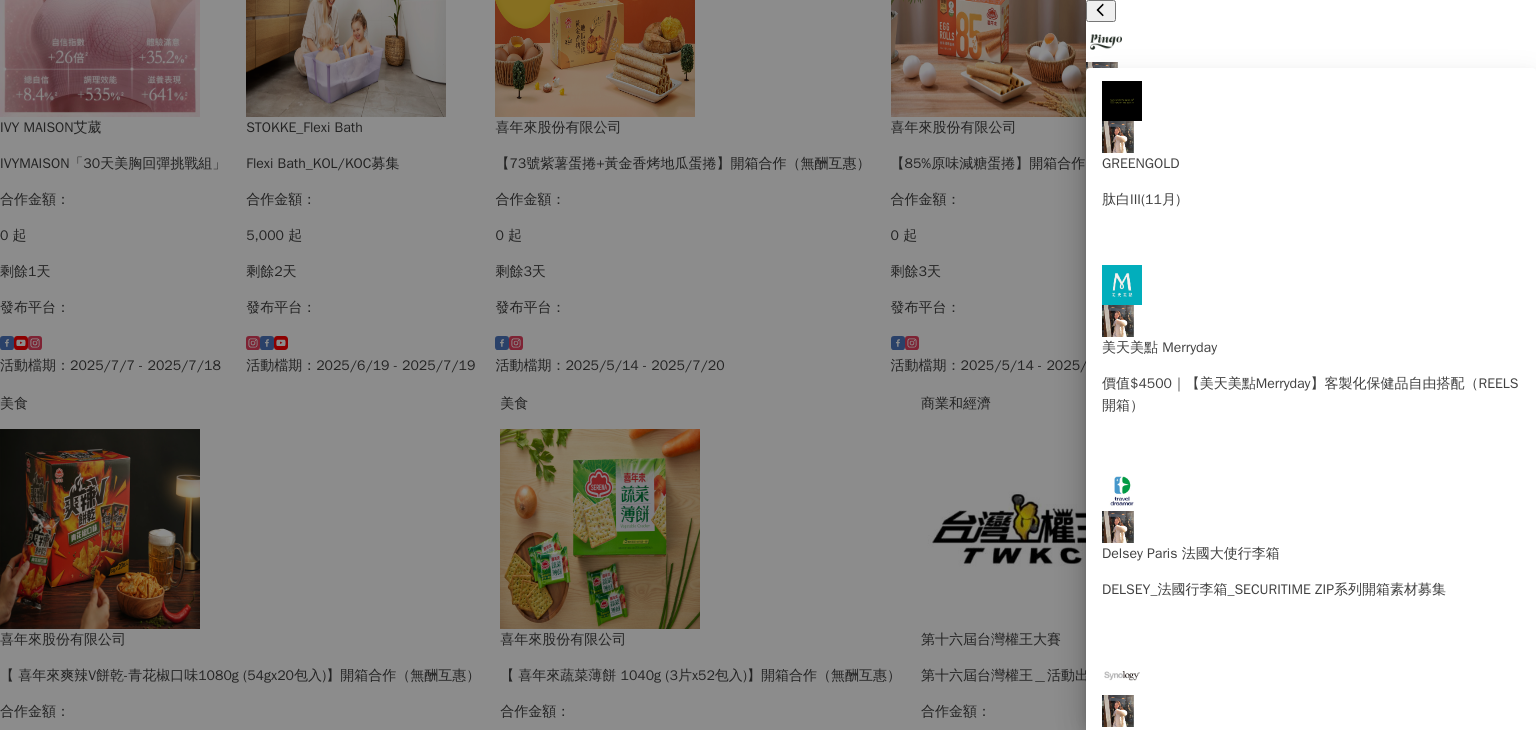 click on "Pingo 台灣品工 【使用心得開箱募集】【提供2款】Pingo Nabi 清香煥髮乾洗噴霧 / 乾洗髮" at bounding box center (1311, 93) 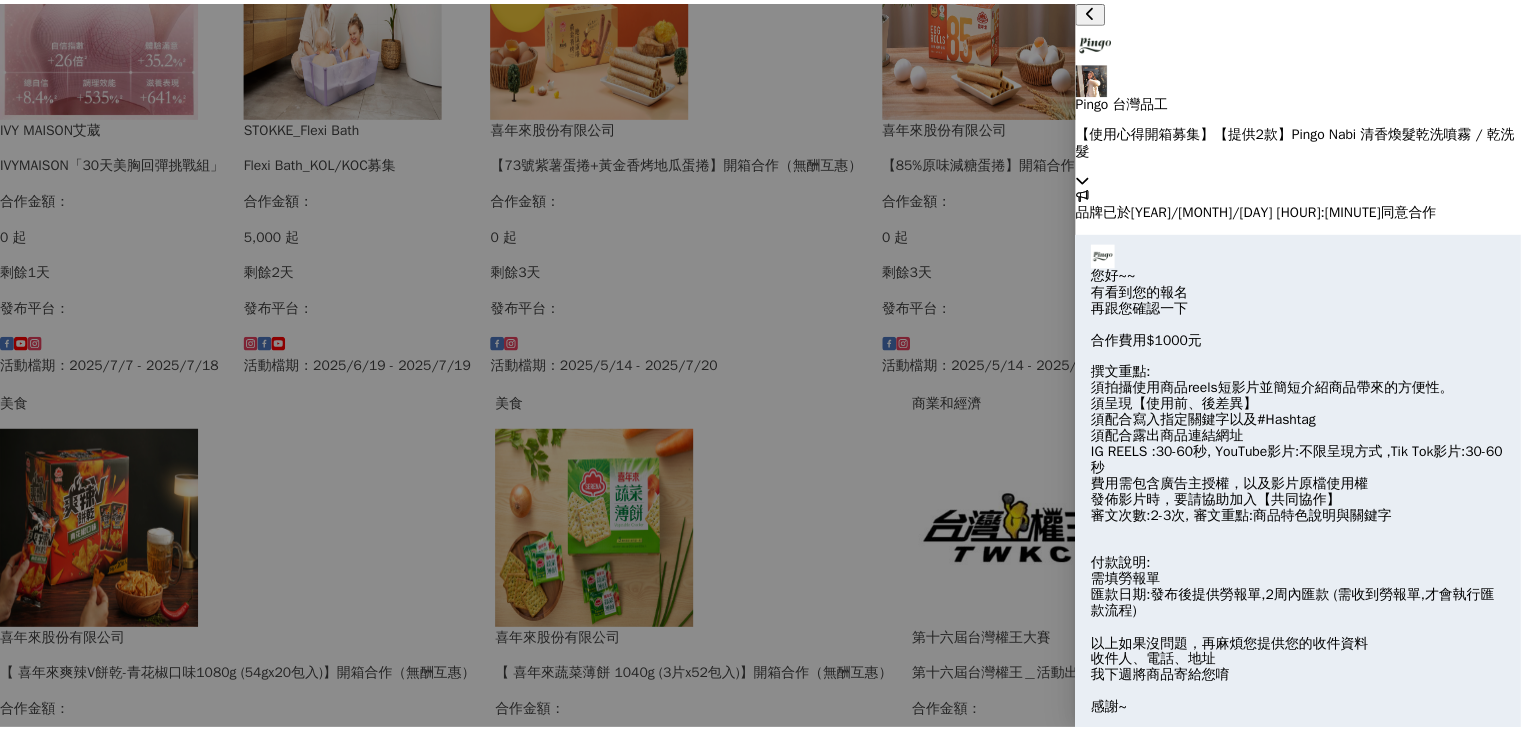 scroll, scrollTop: 0, scrollLeft: 0, axis: both 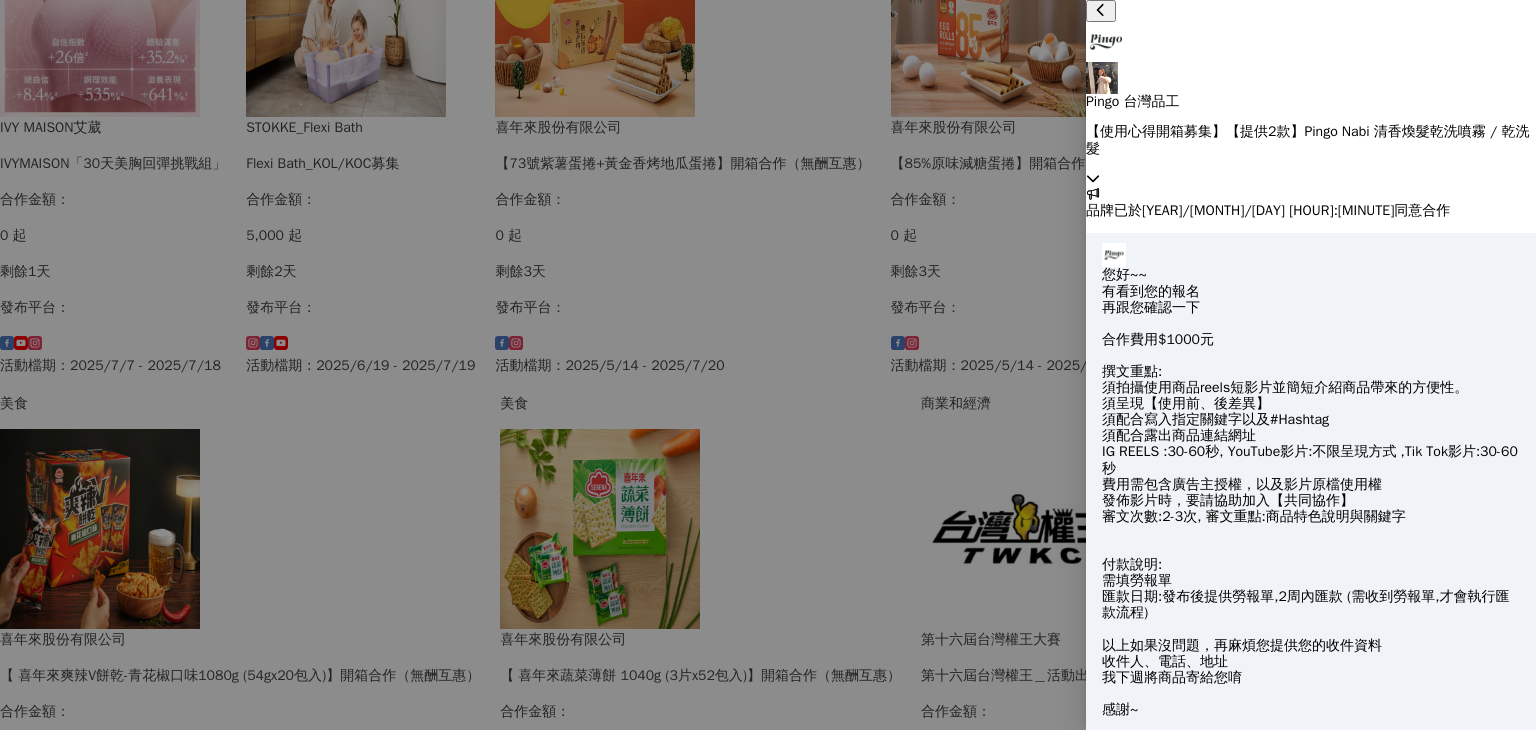 click on "品牌已於[YEAR]/[MONTH]/[DAY] [HOUR]:[MINUTE]同意合作" at bounding box center [1311, 211] 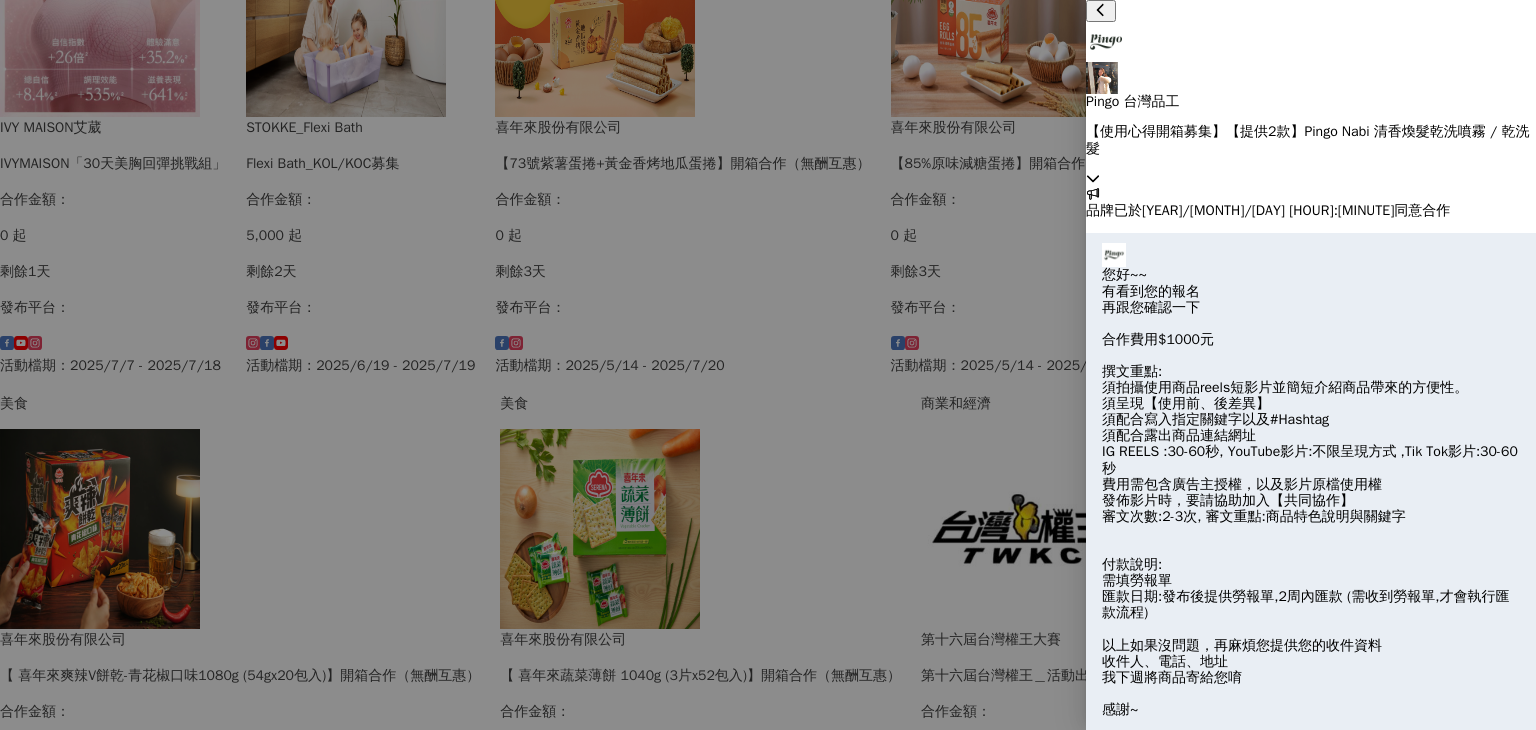 click at bounding box center [1114, 255] 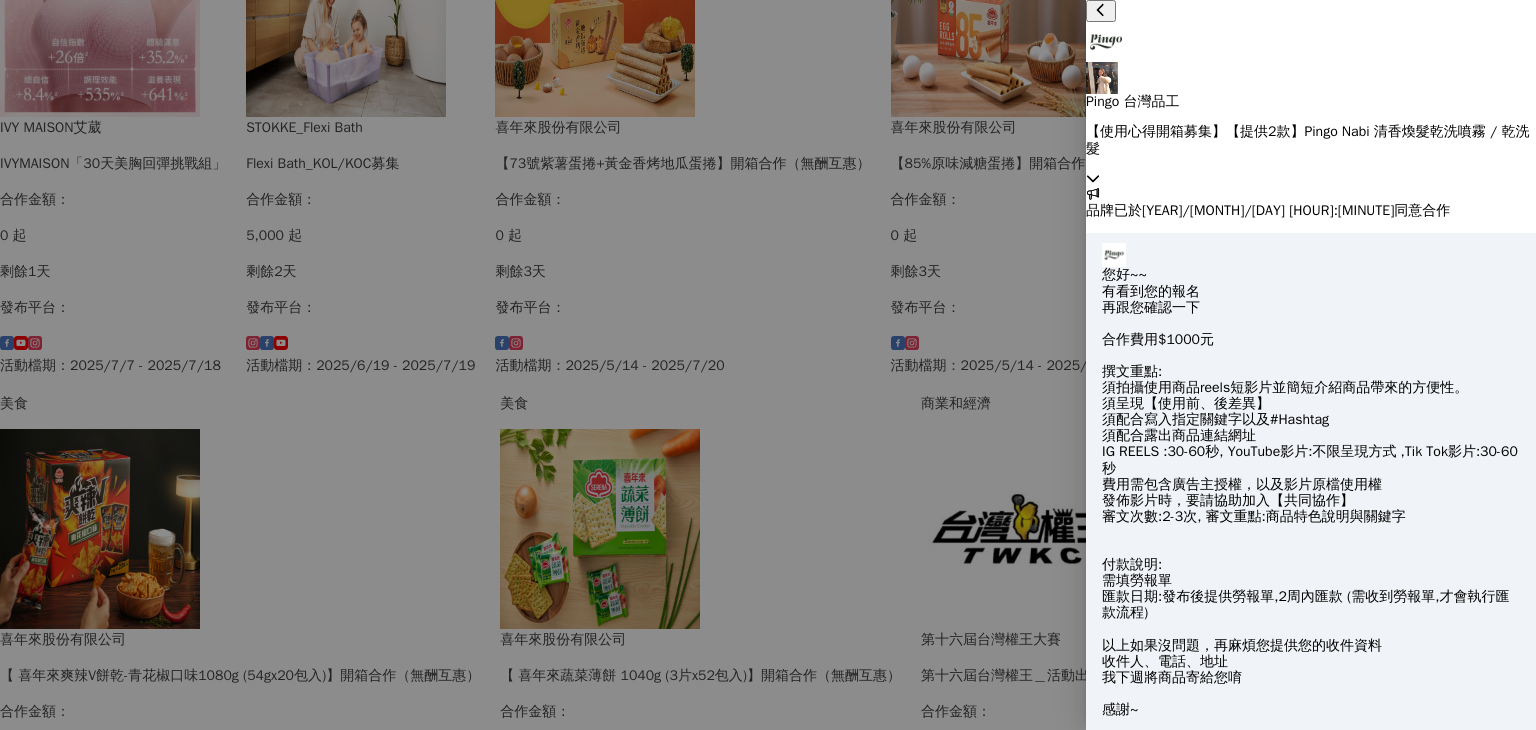 click at bounding box center [768, 365] 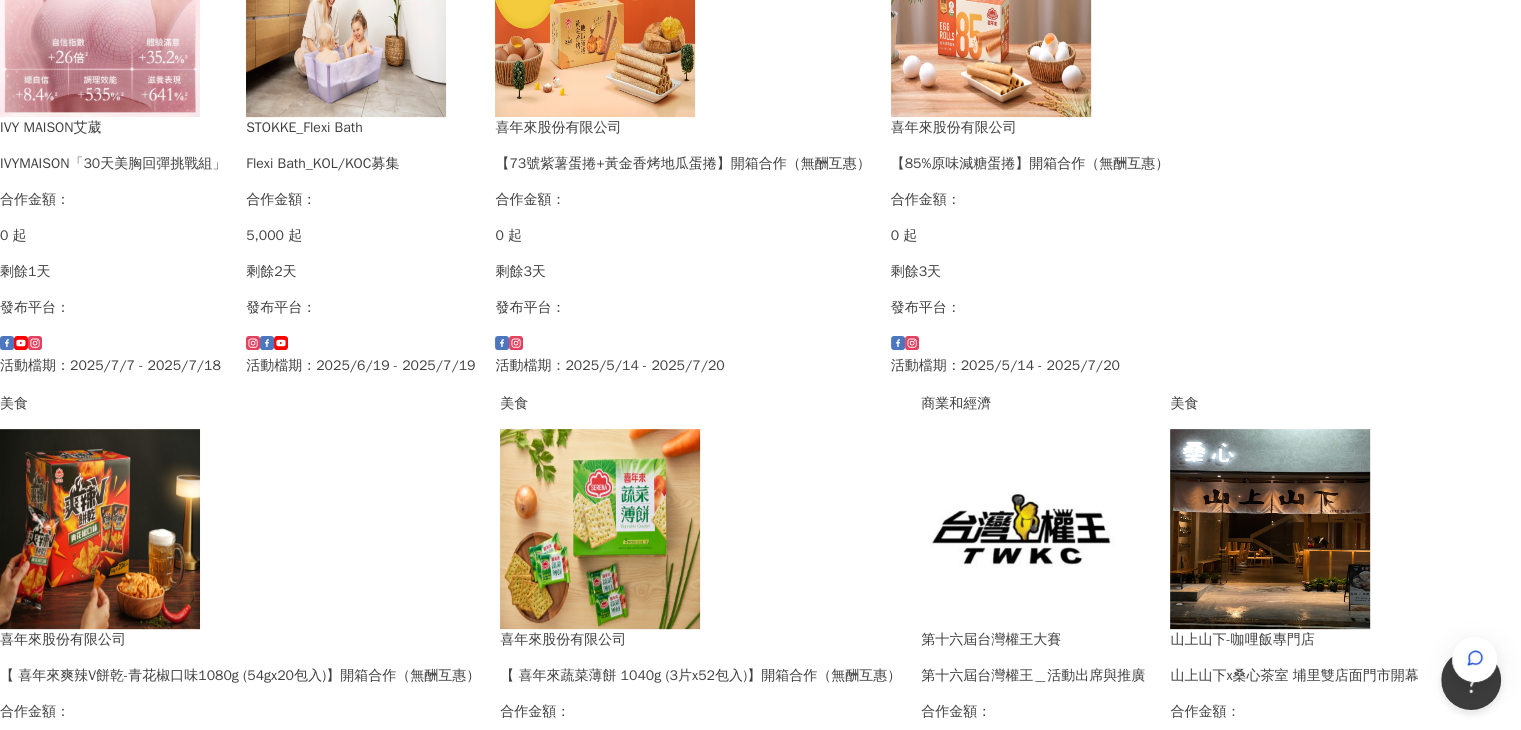 click on "我的案件" at bounding box center [42, -449] 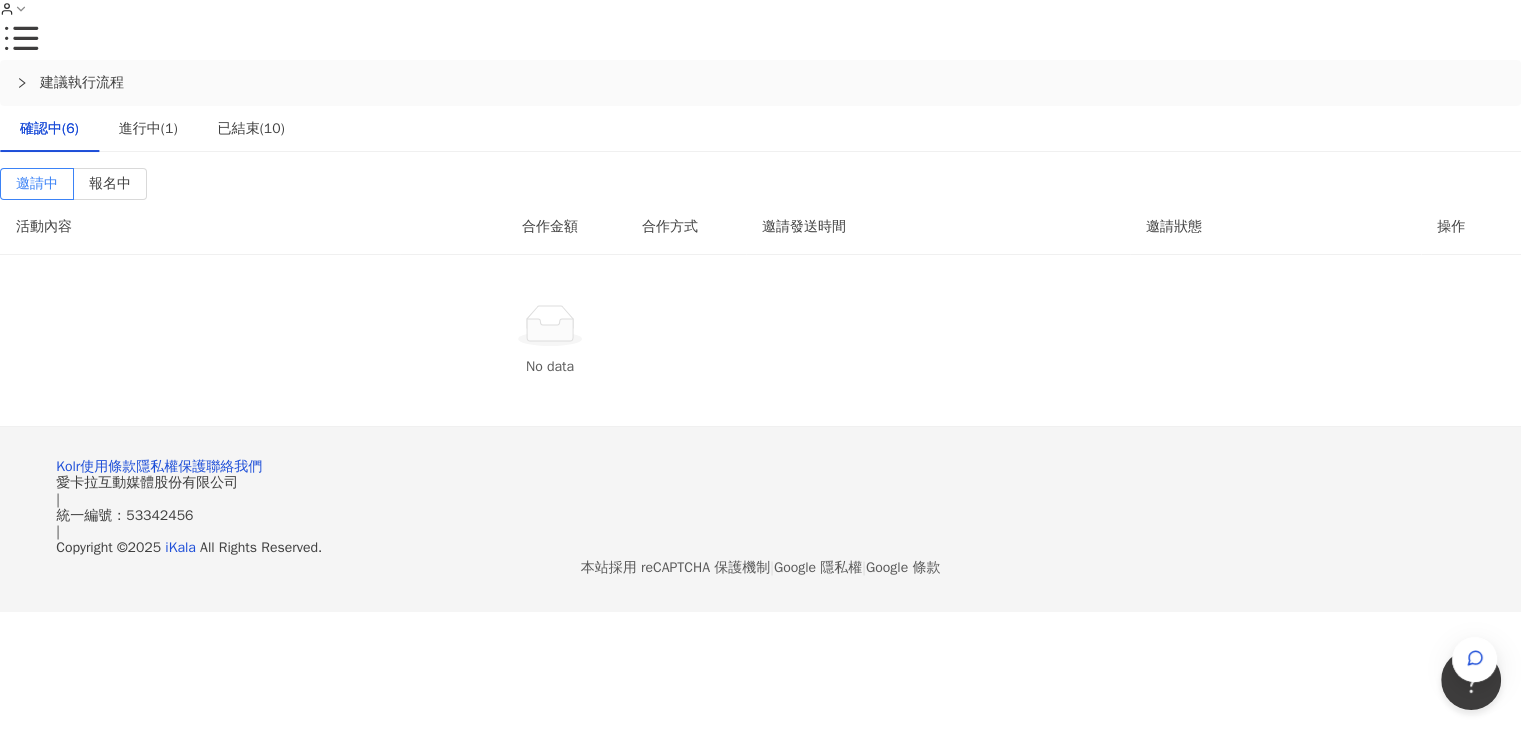 scroll, scrollTop: 0, scrollLeft: 0, axis: both 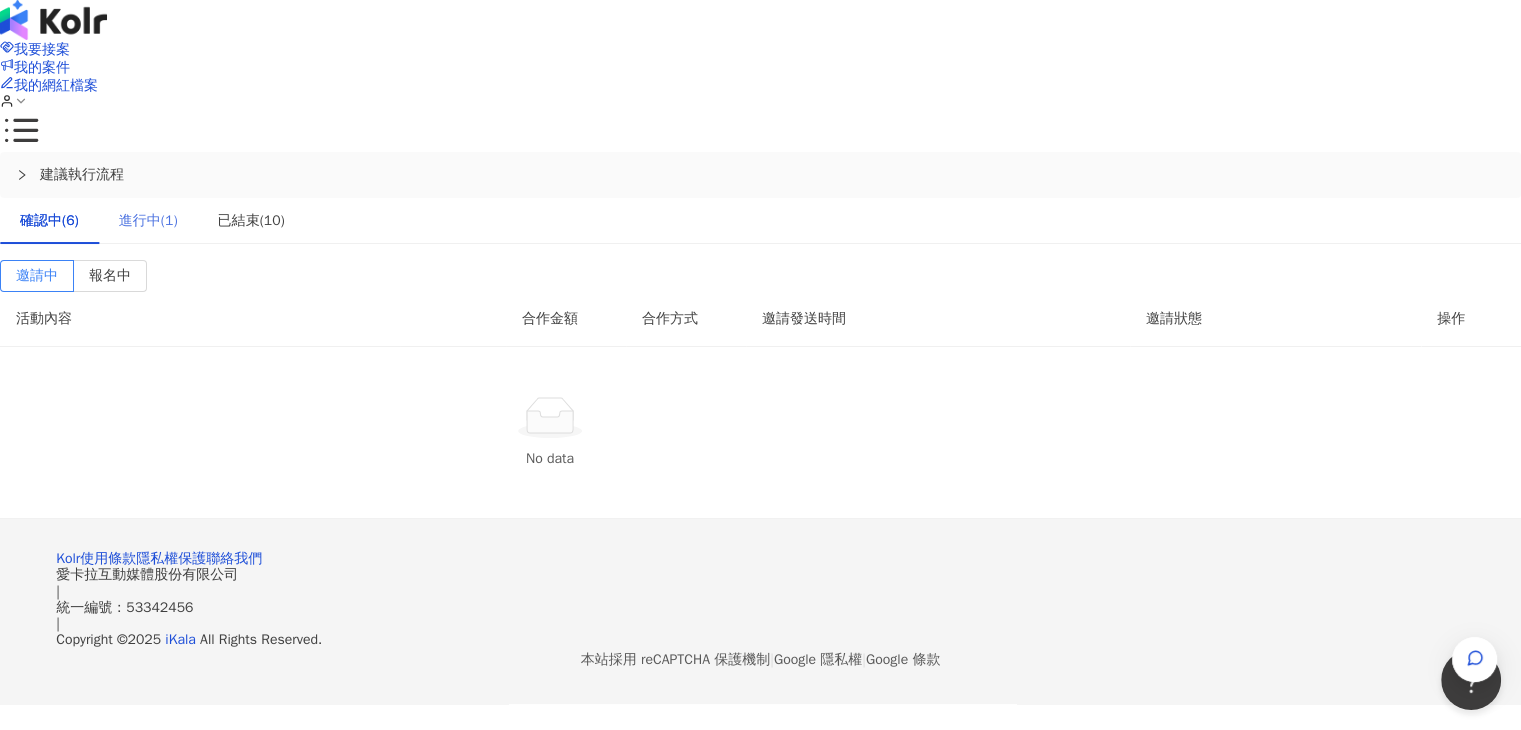 click on "進行中(1)" at bounding box center [148, 221] 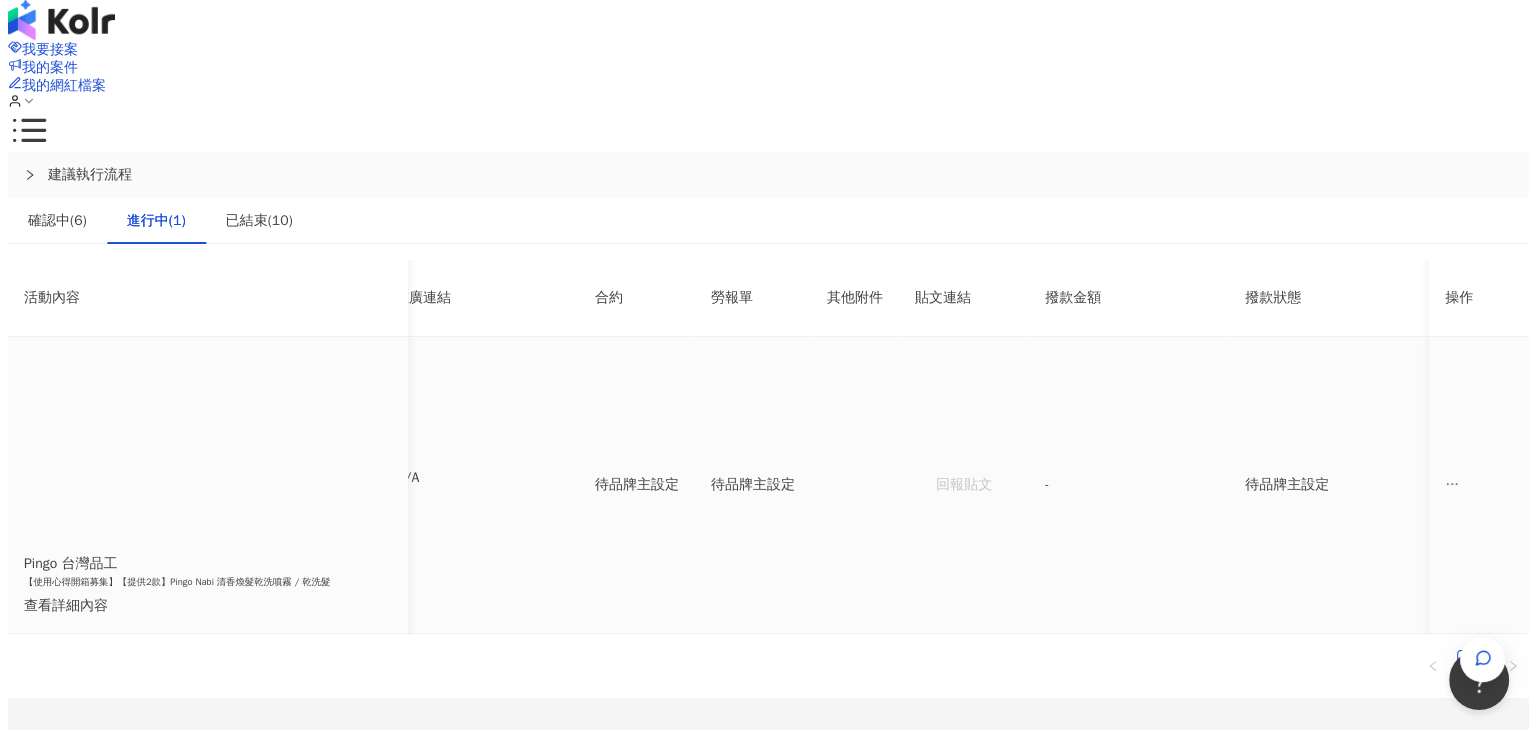 scroll, scrollTop: 0, scrollLeft: 496, axis: horizontal 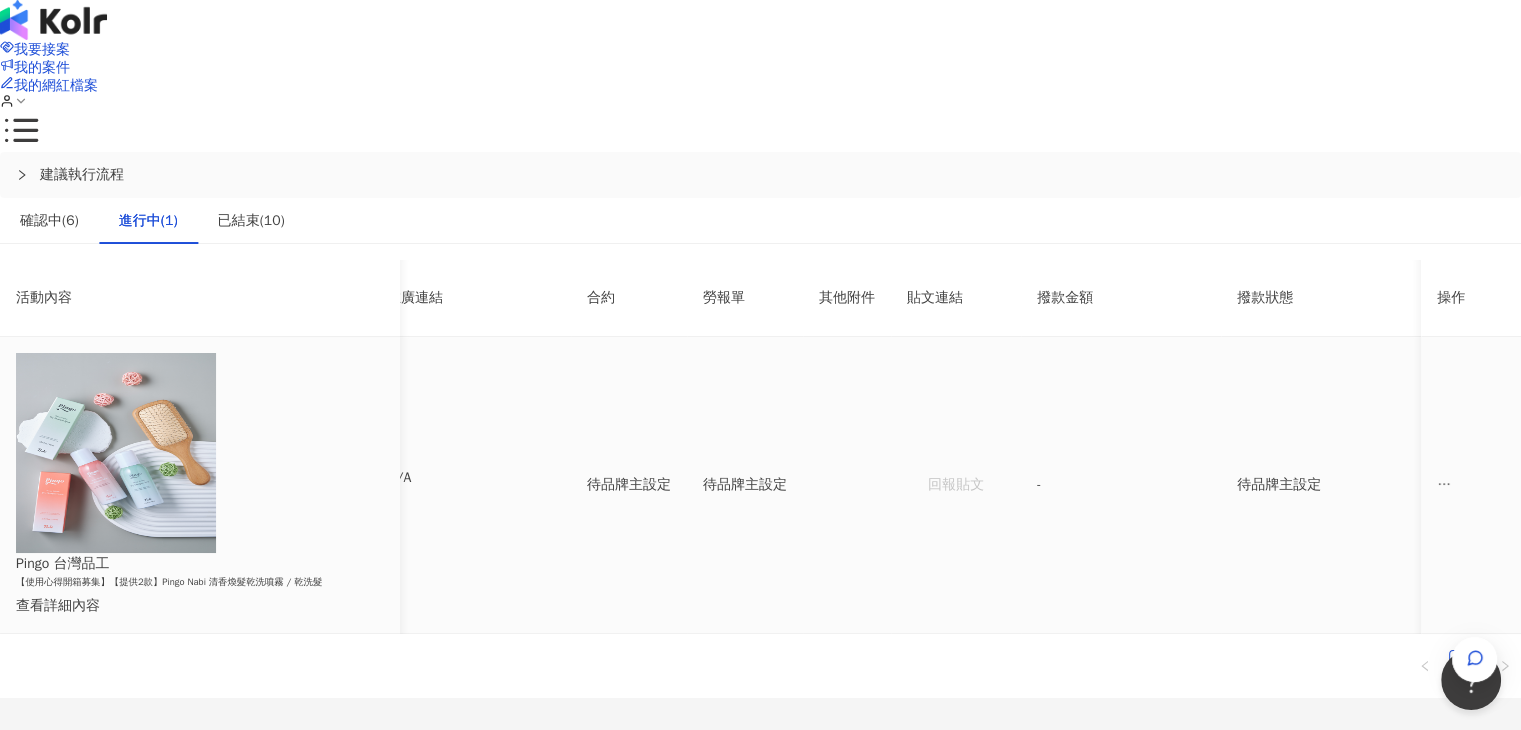 click on "查看詳細內容" at bounding box center (200, 606) 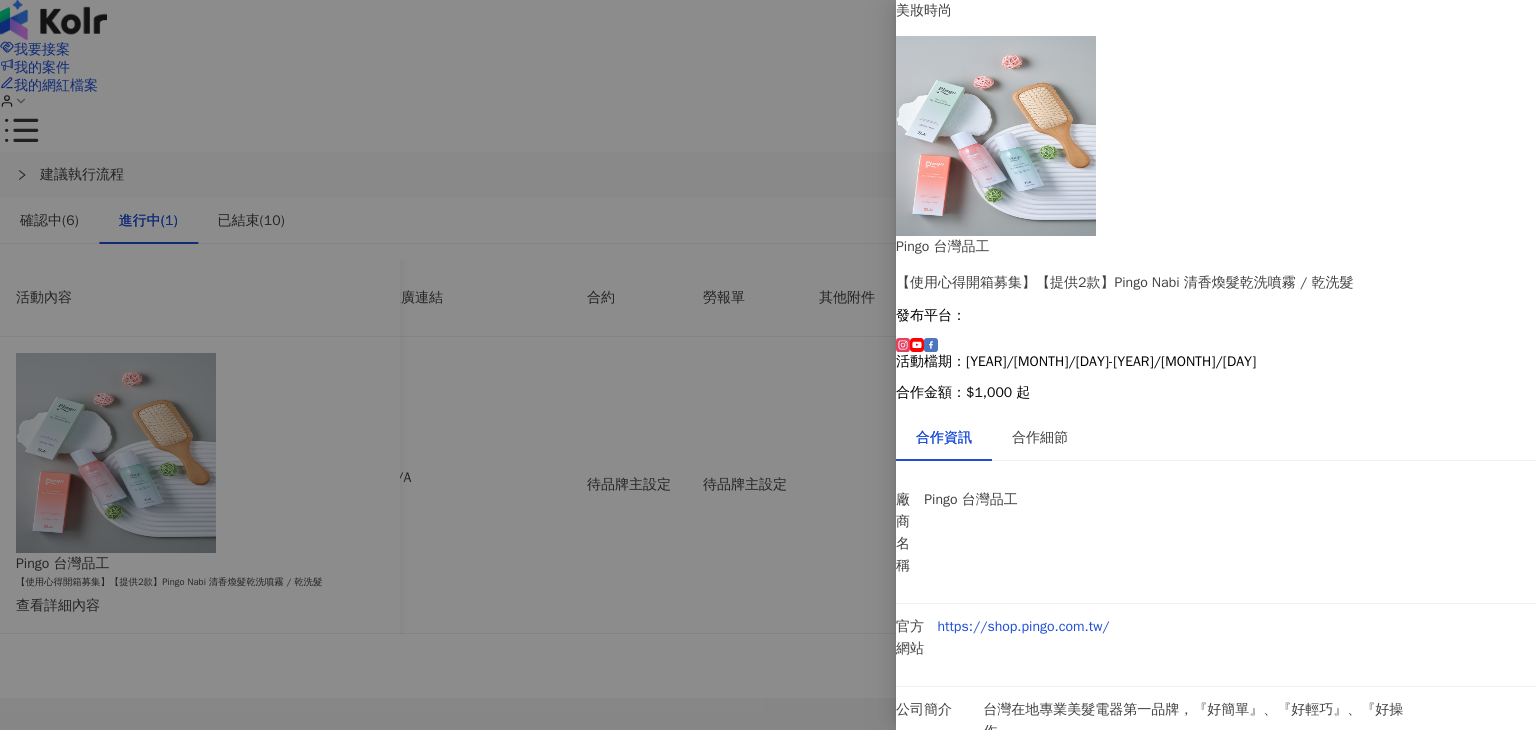 scroll, scrollTop: 39, scrollLeft: 0, axis: vertical 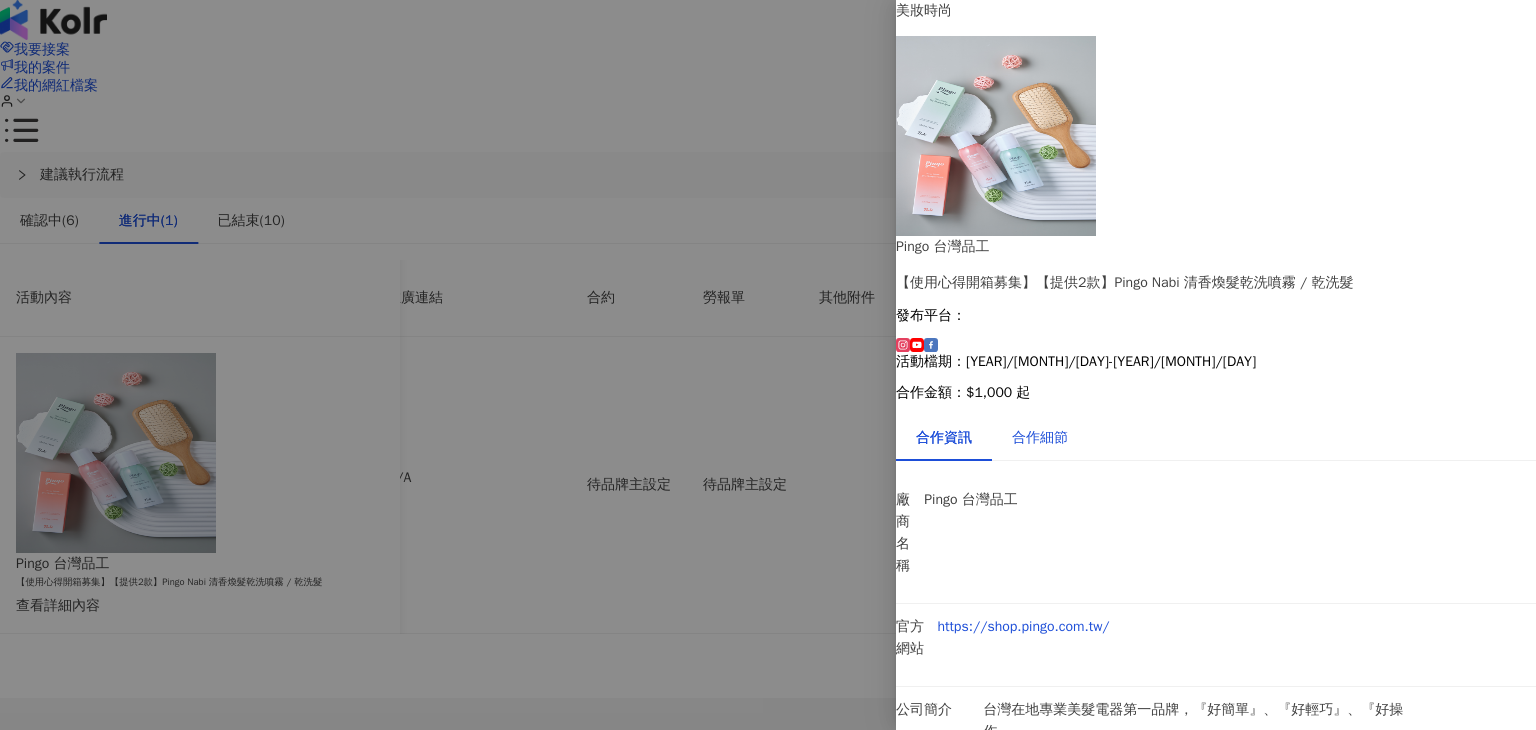 click on "合作細節" at bounding box center (1040, 438) 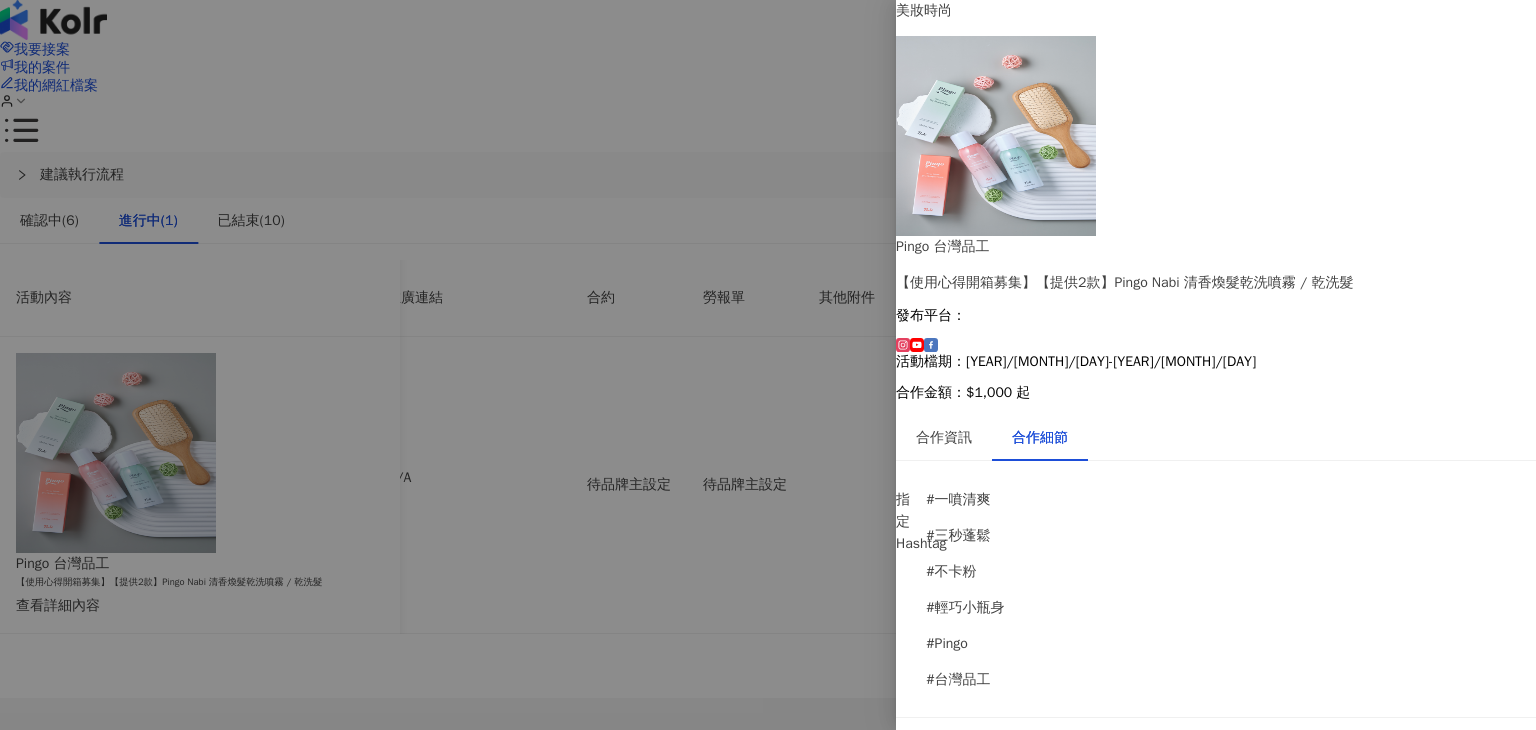 scroll, scrollTop: 0, scrollLeft: 0, axis: both 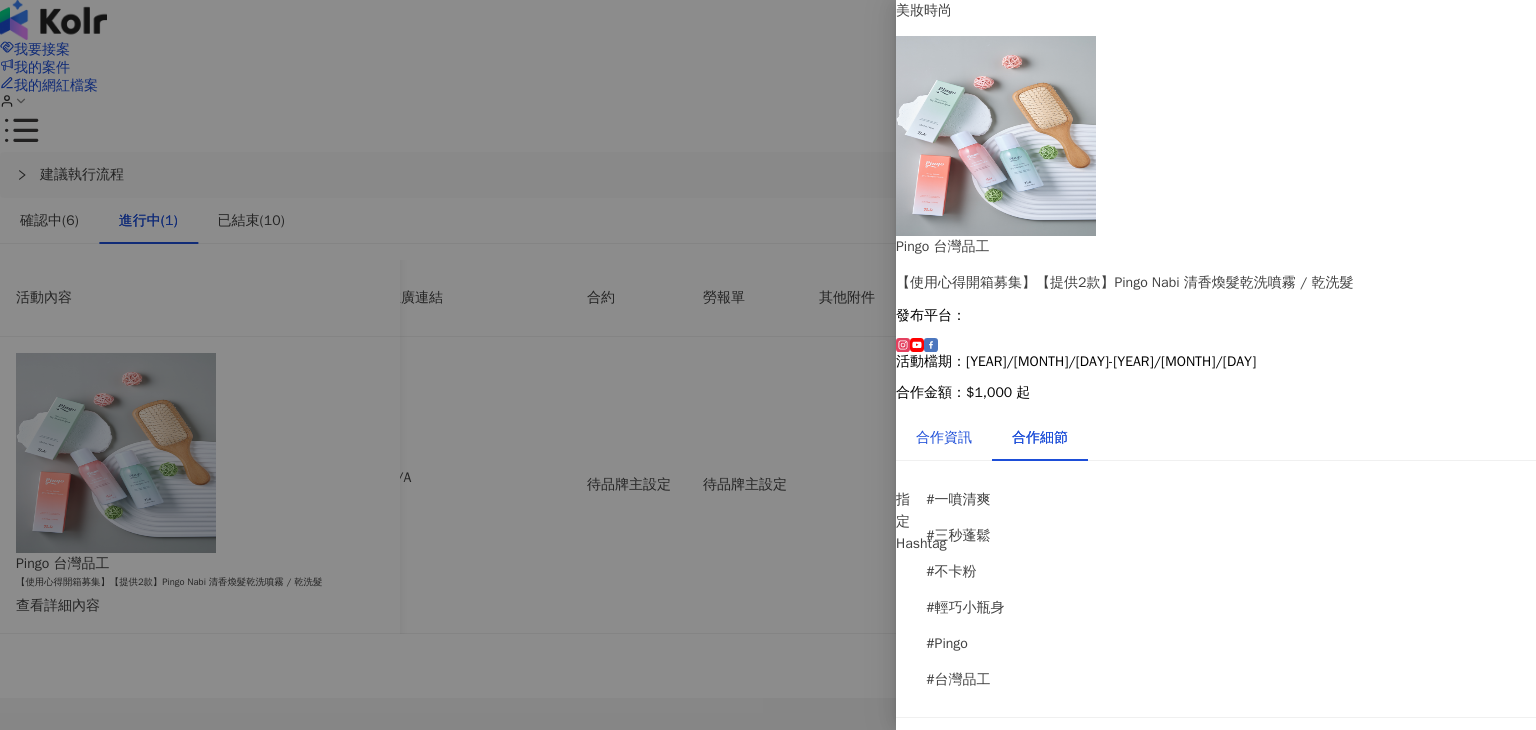 click on "合作資訊" at bounding box center (944, 438) 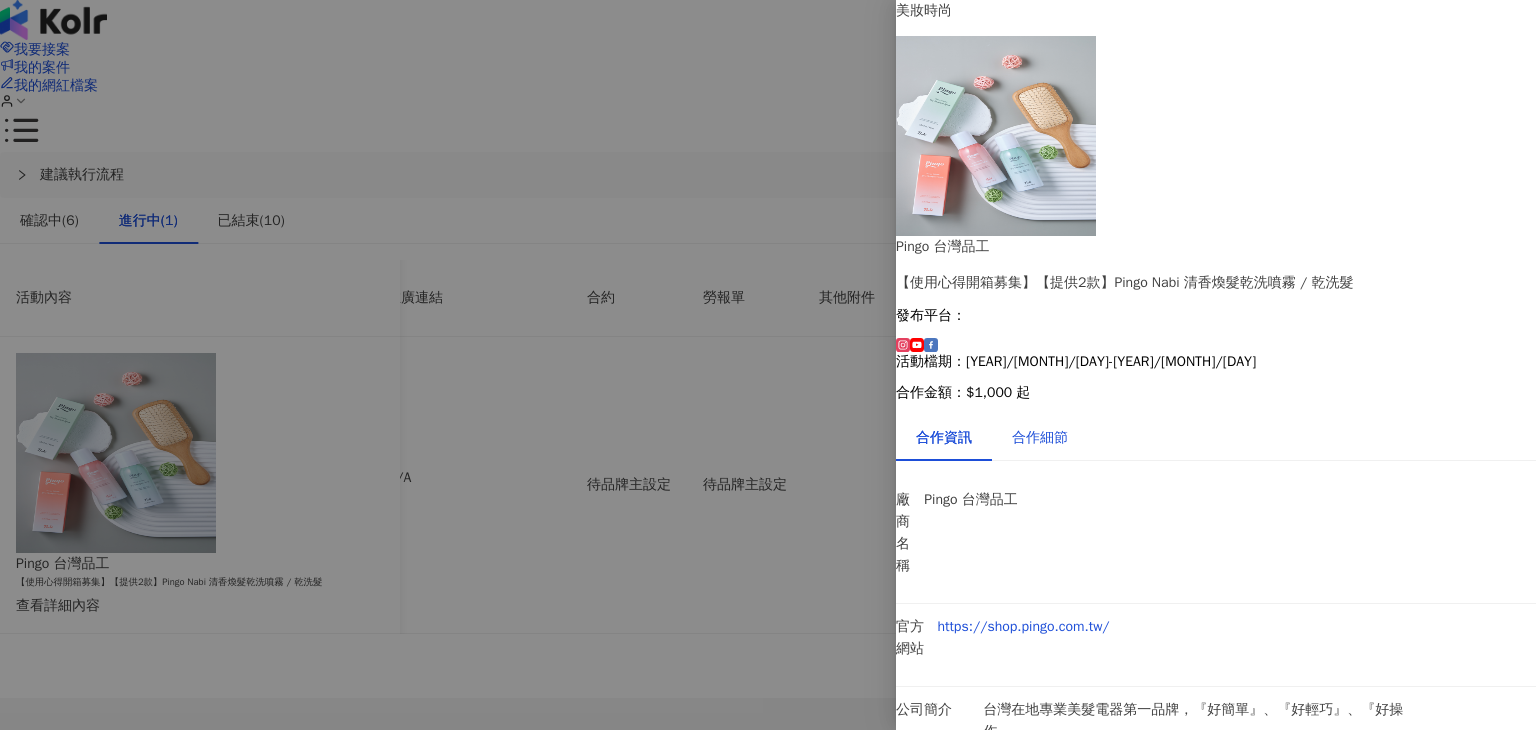 click on "合作細節" at bounding box center (1040, 438) 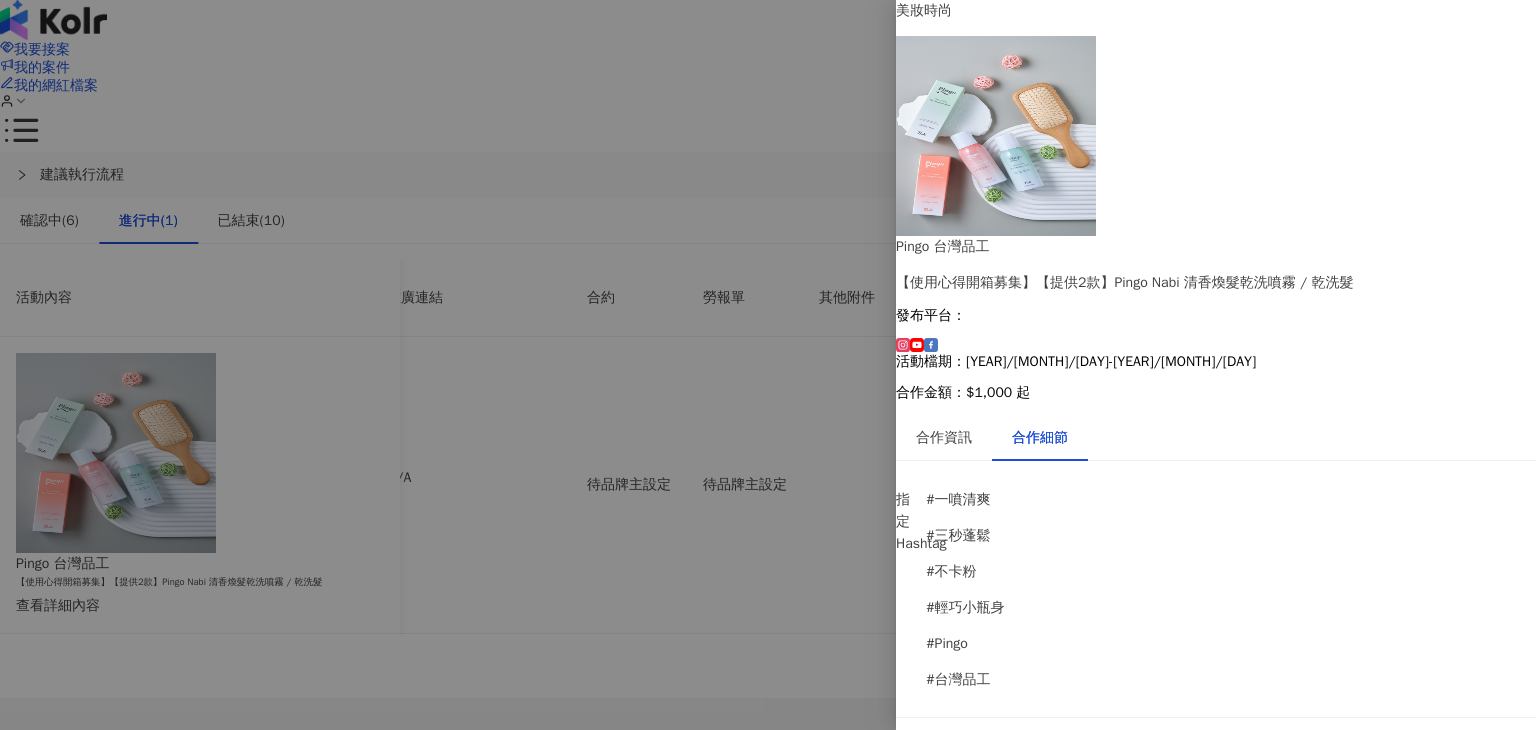 scroll, scrollTop: 0, scrollLeft: 0, axis: both 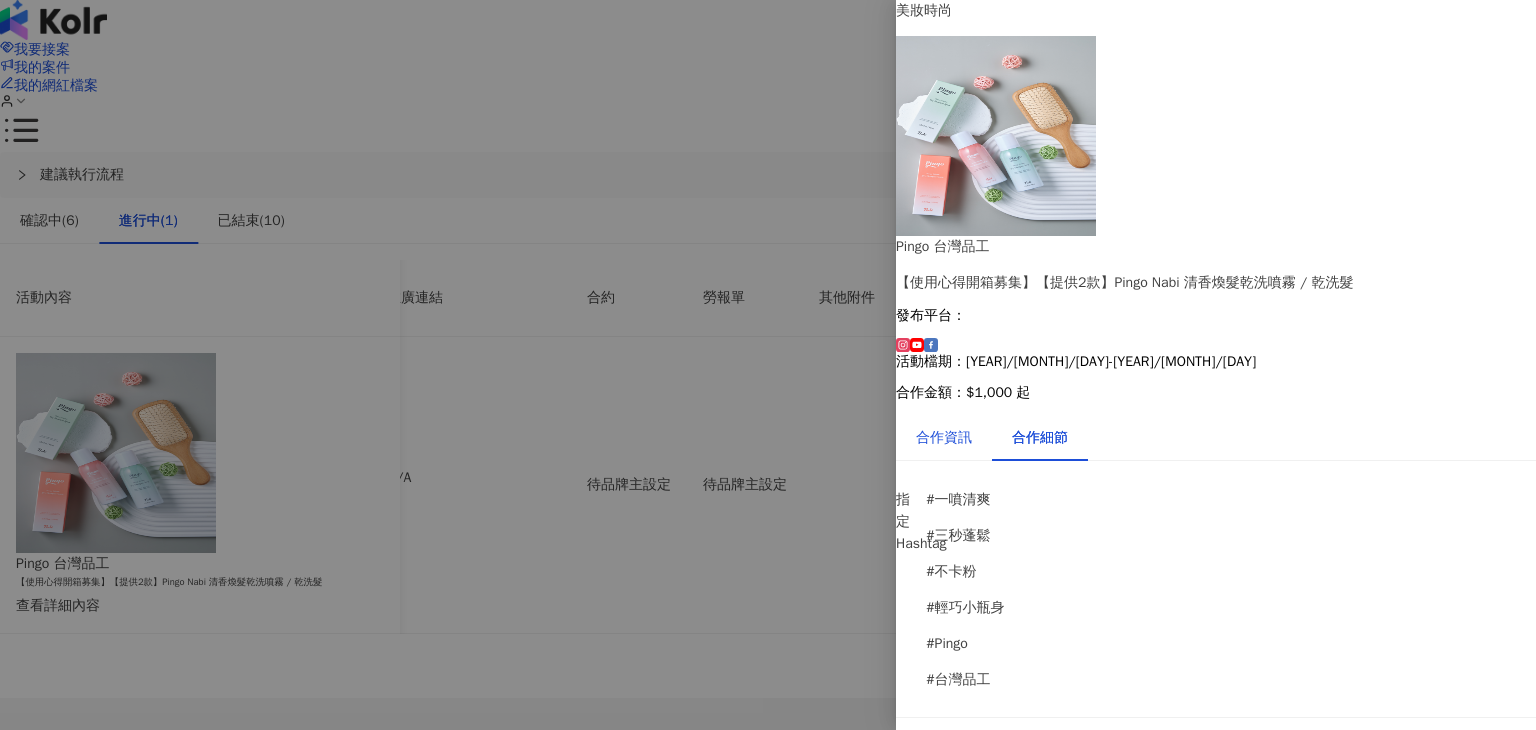 click on "合作資訊" at bounding box center (944, 438) 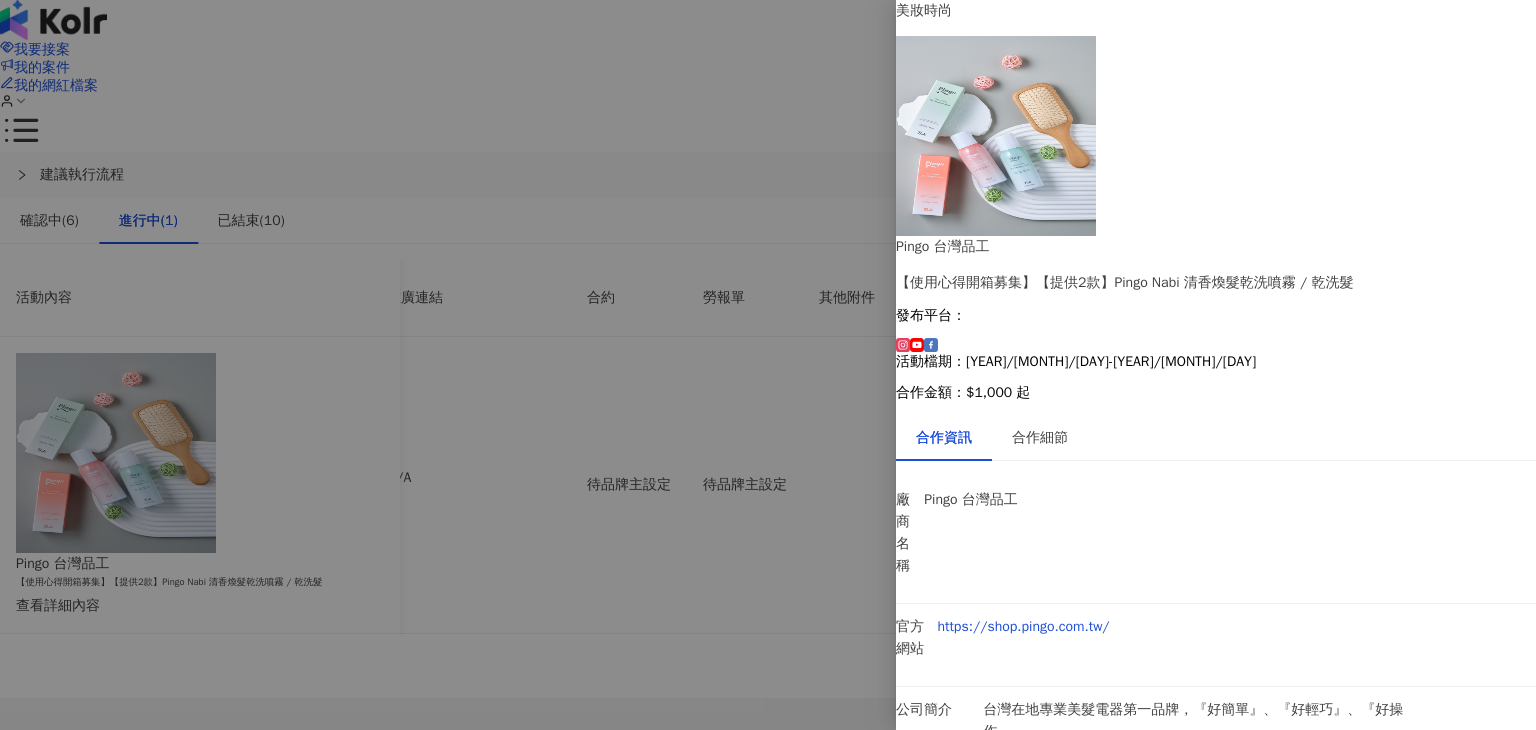 click at bounding box center [768, 365] 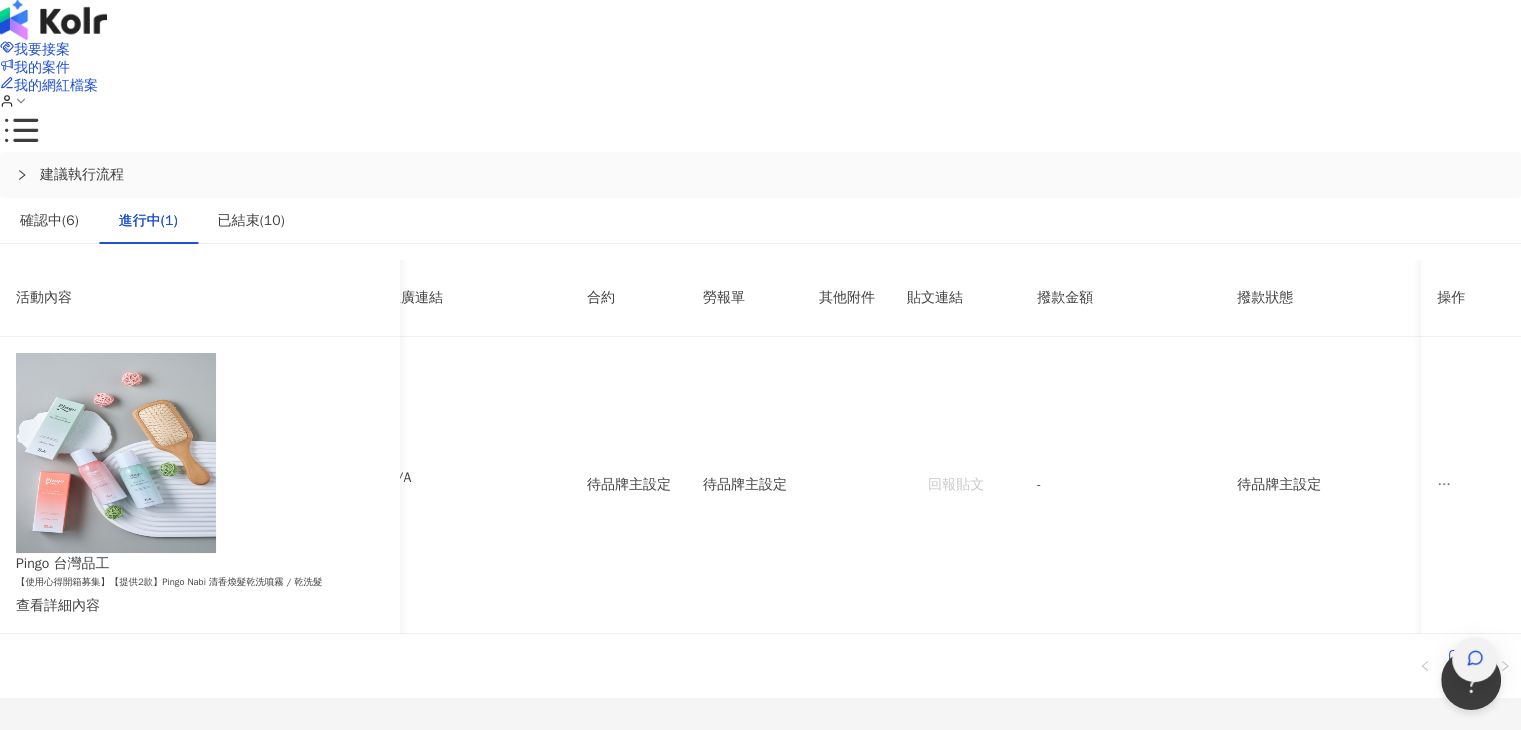 click at bounding box center [1475, 661] 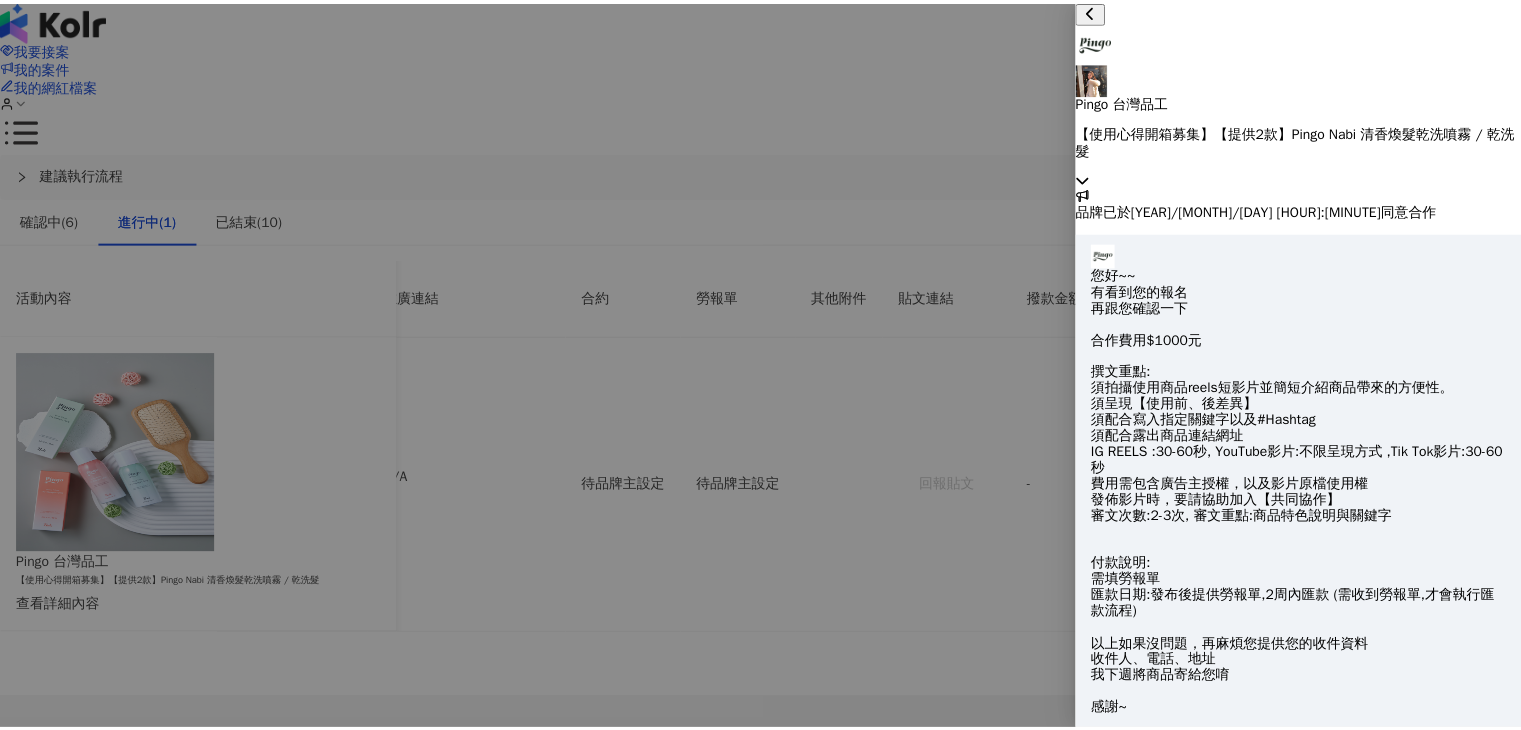 scroll, scrollTop: 2130, scrollLeft: 0, axis: vertical 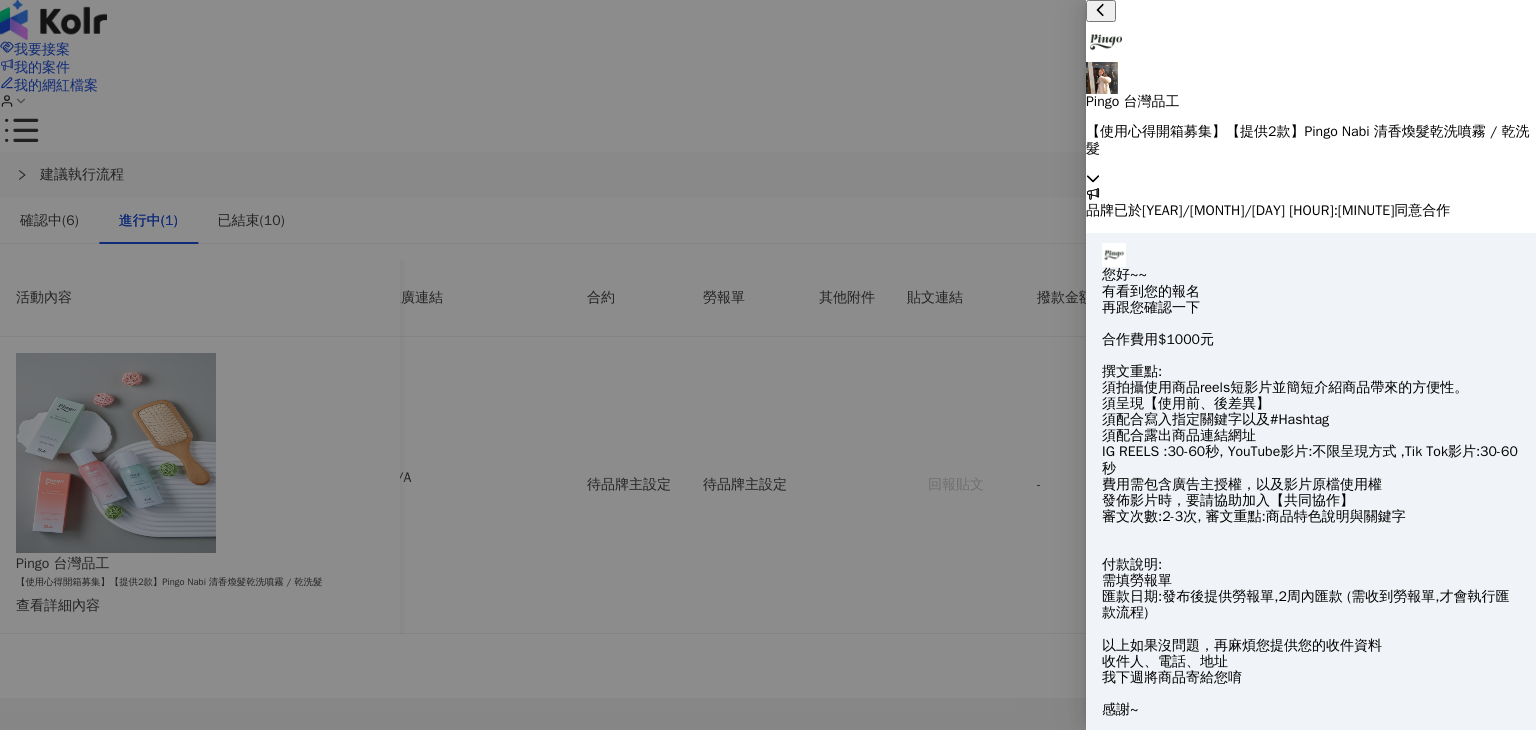 click at bounding box center (768, 365) 